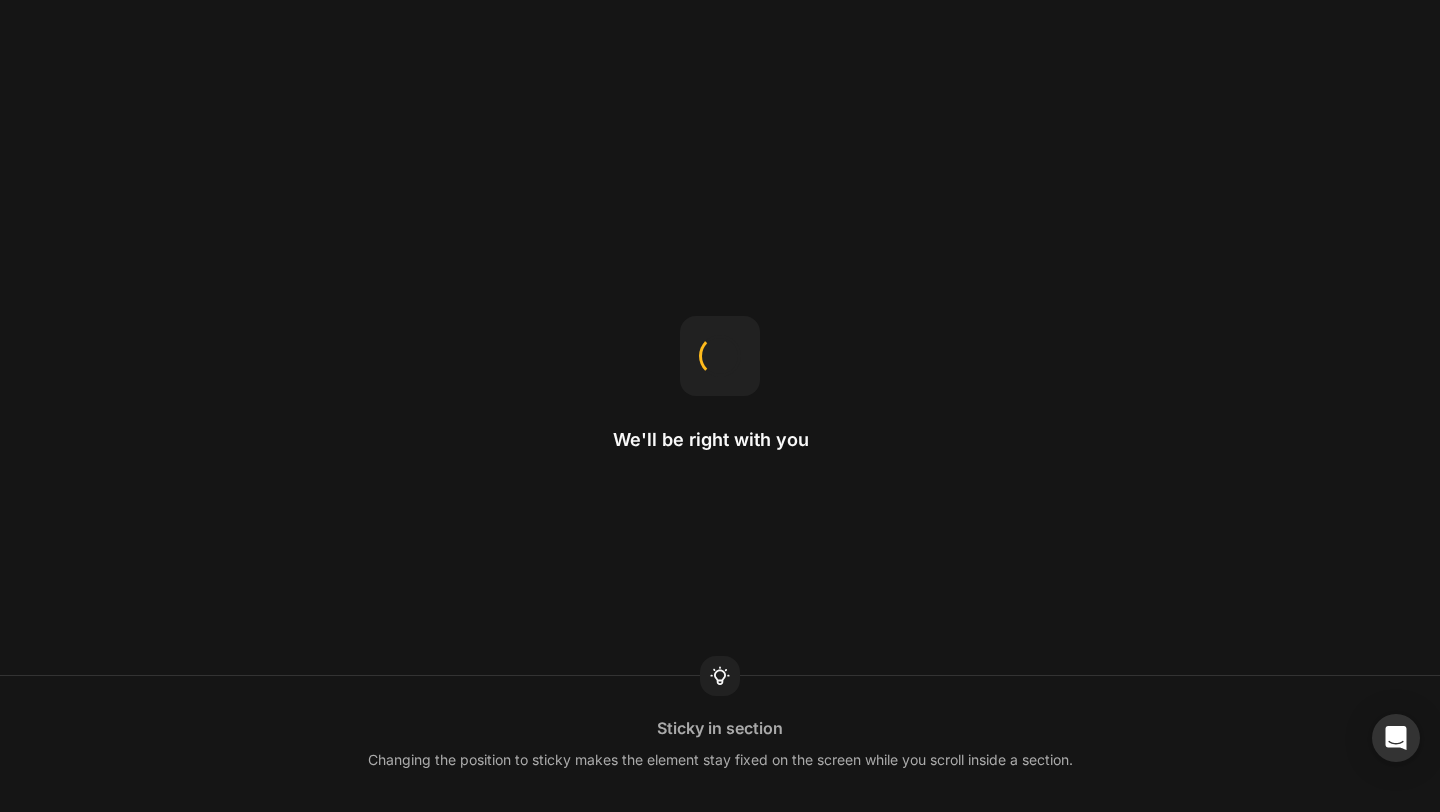 scroll, scrollTop: 0, scrollLeft: 0, axis: both 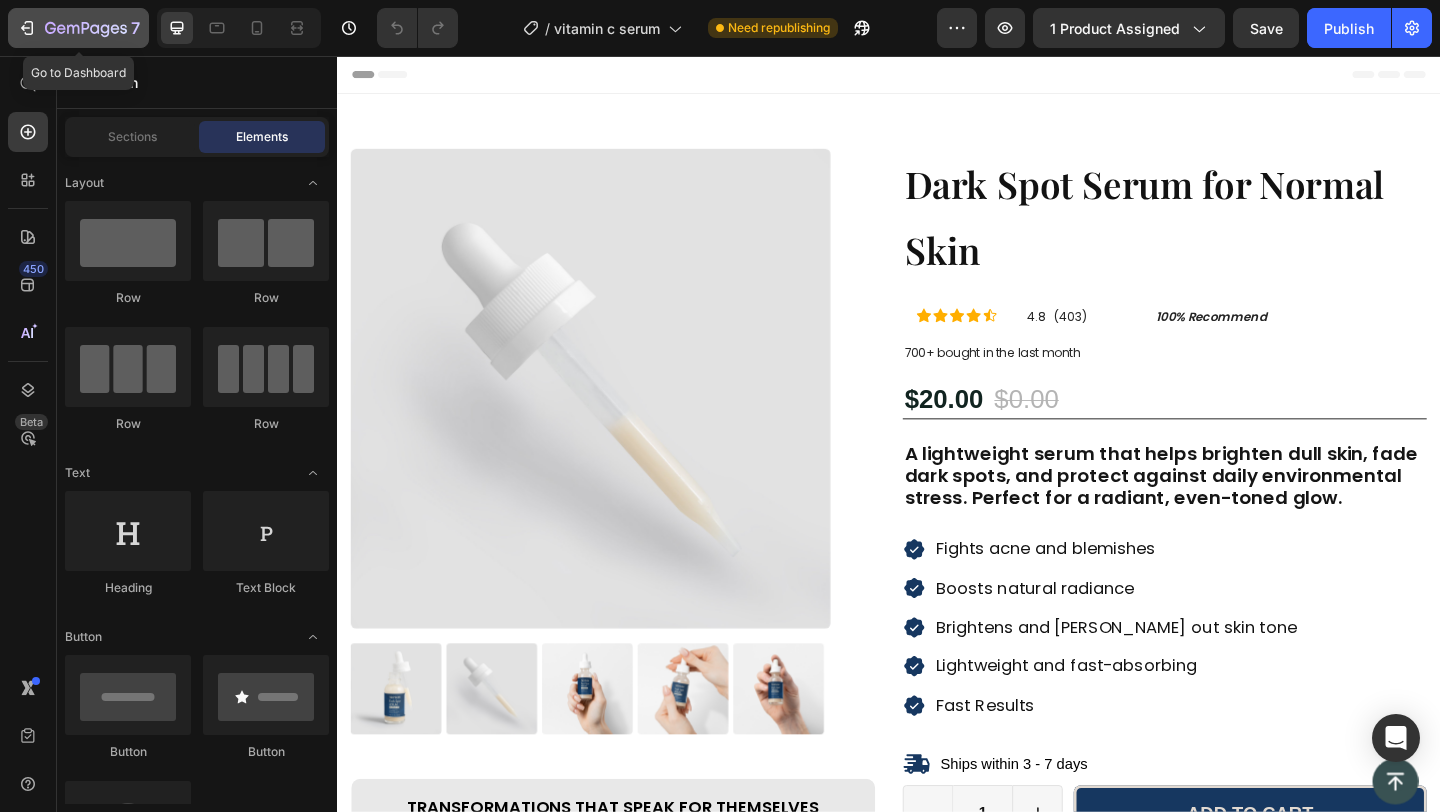 click 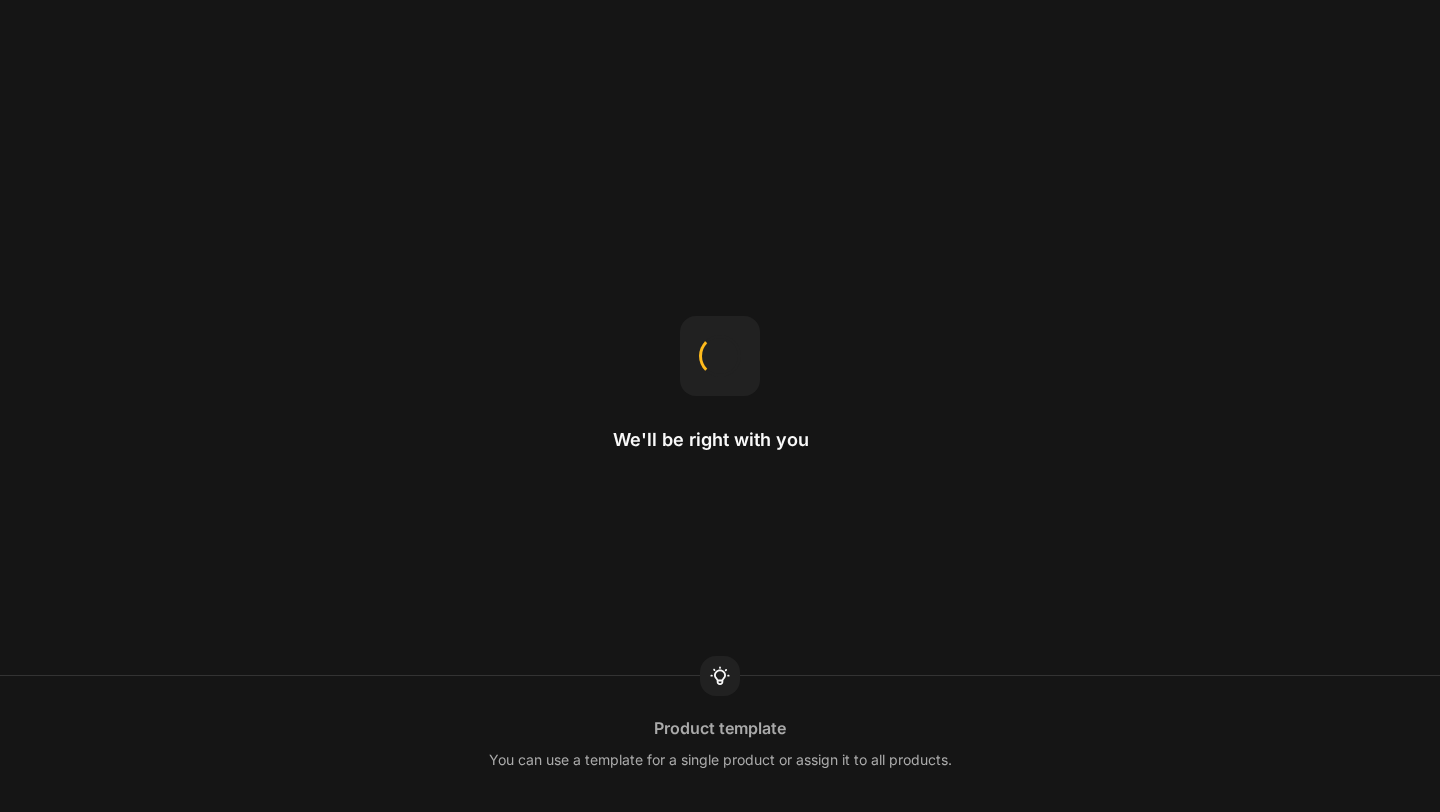 scroll, scrollTop: 0, scrollLeft: 0, axis: both 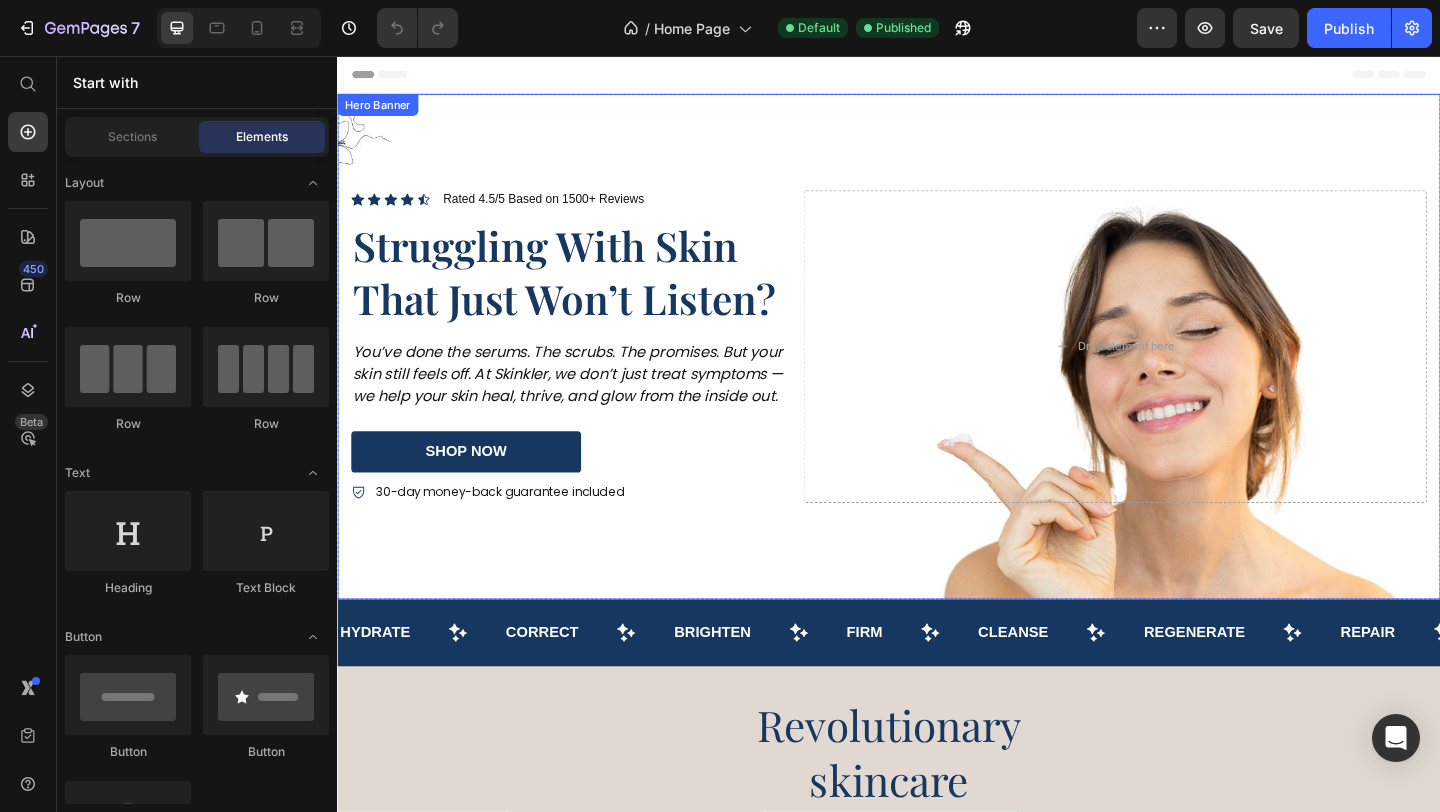 click at bounding box center [937, 372] 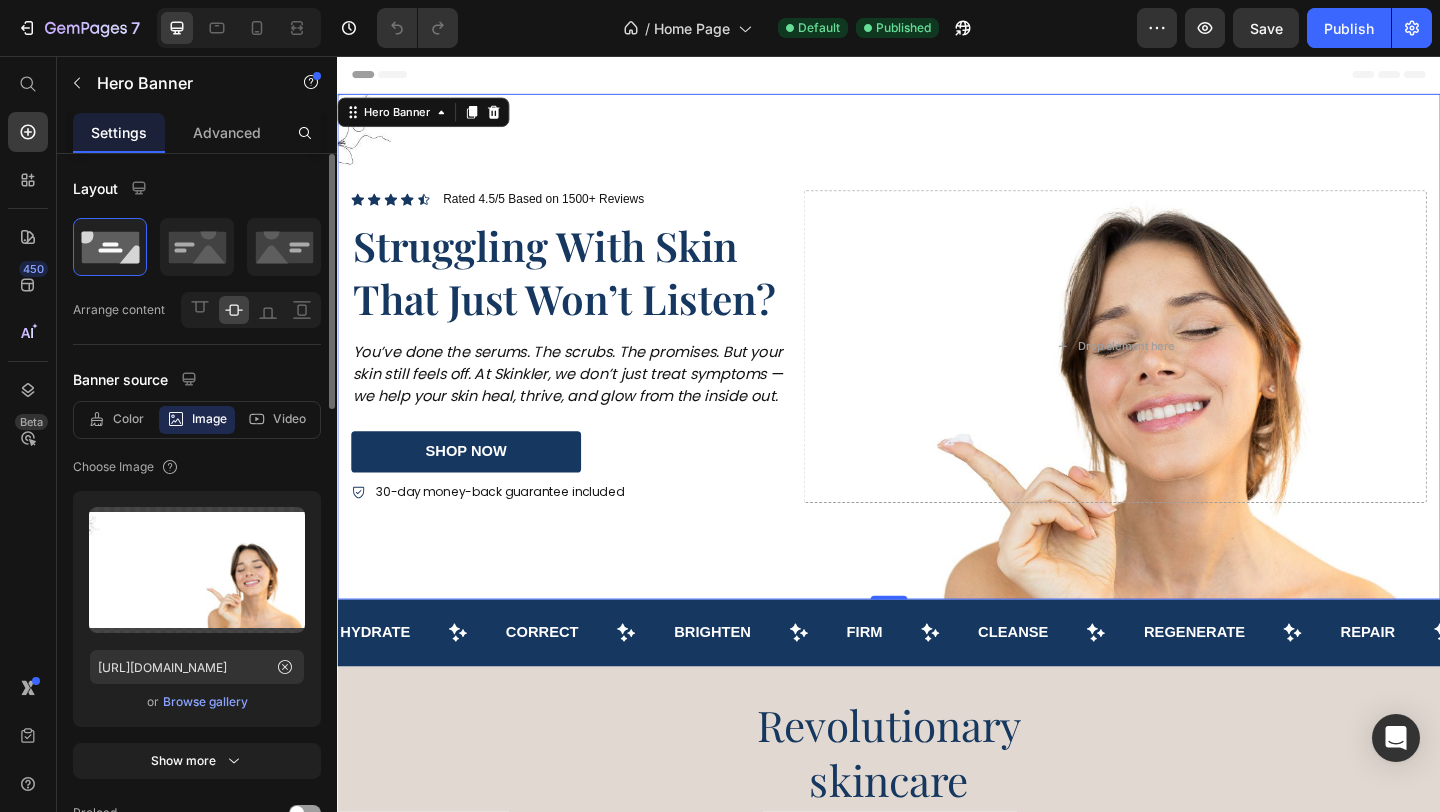 click on "Browse gallery" at bounding box center [205, 702] 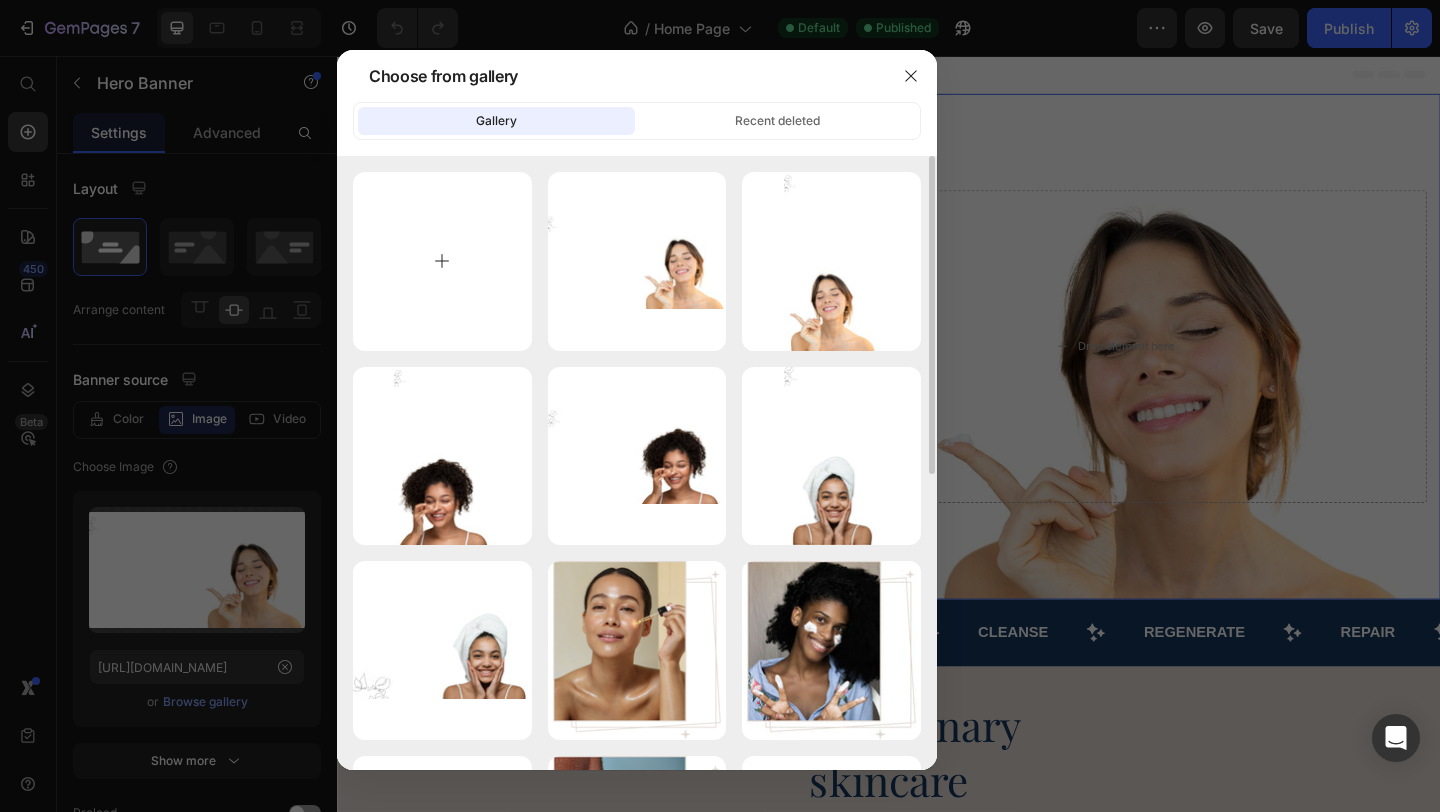 click at bounding box center [442, 261] 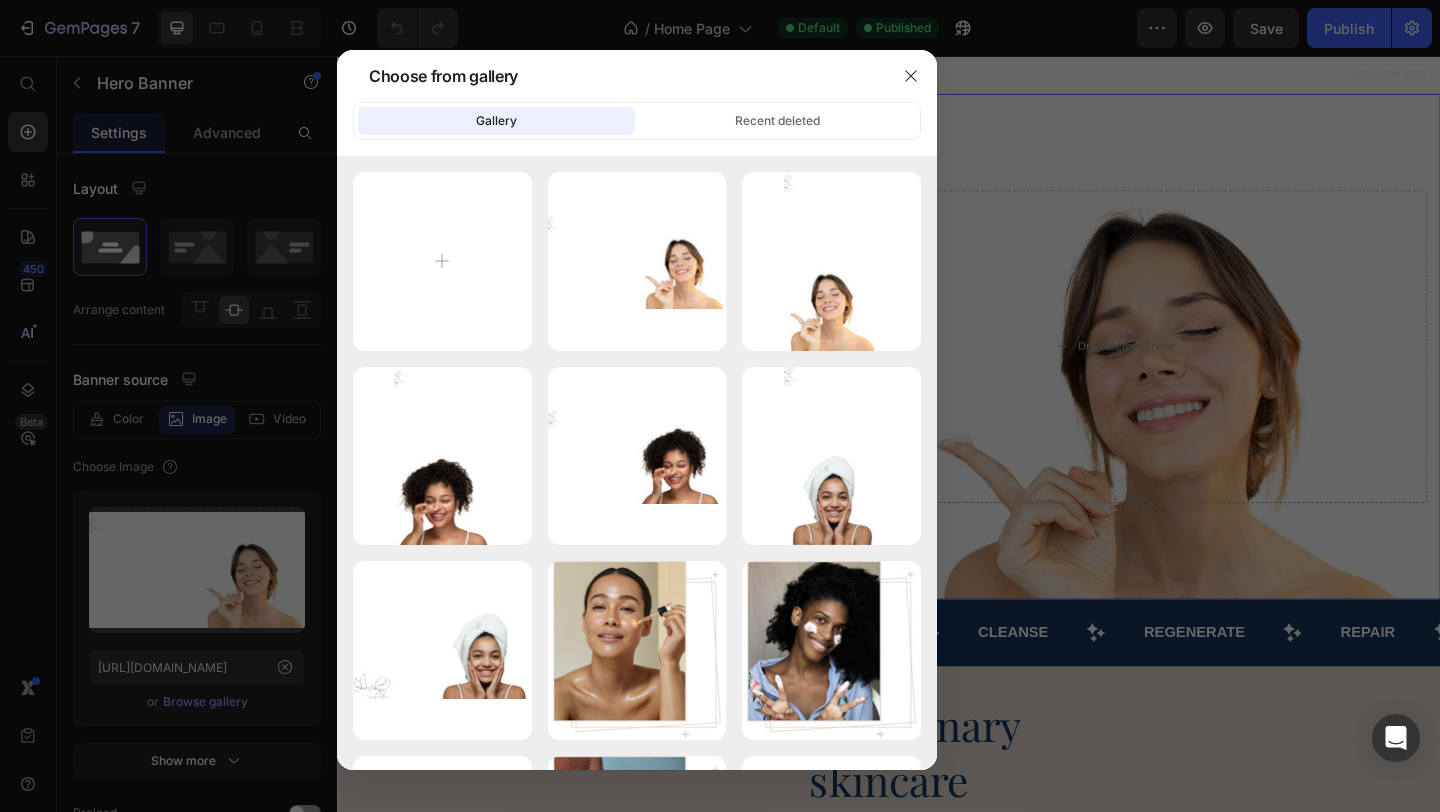 type on "C:\fakepath\wertyui.webp" 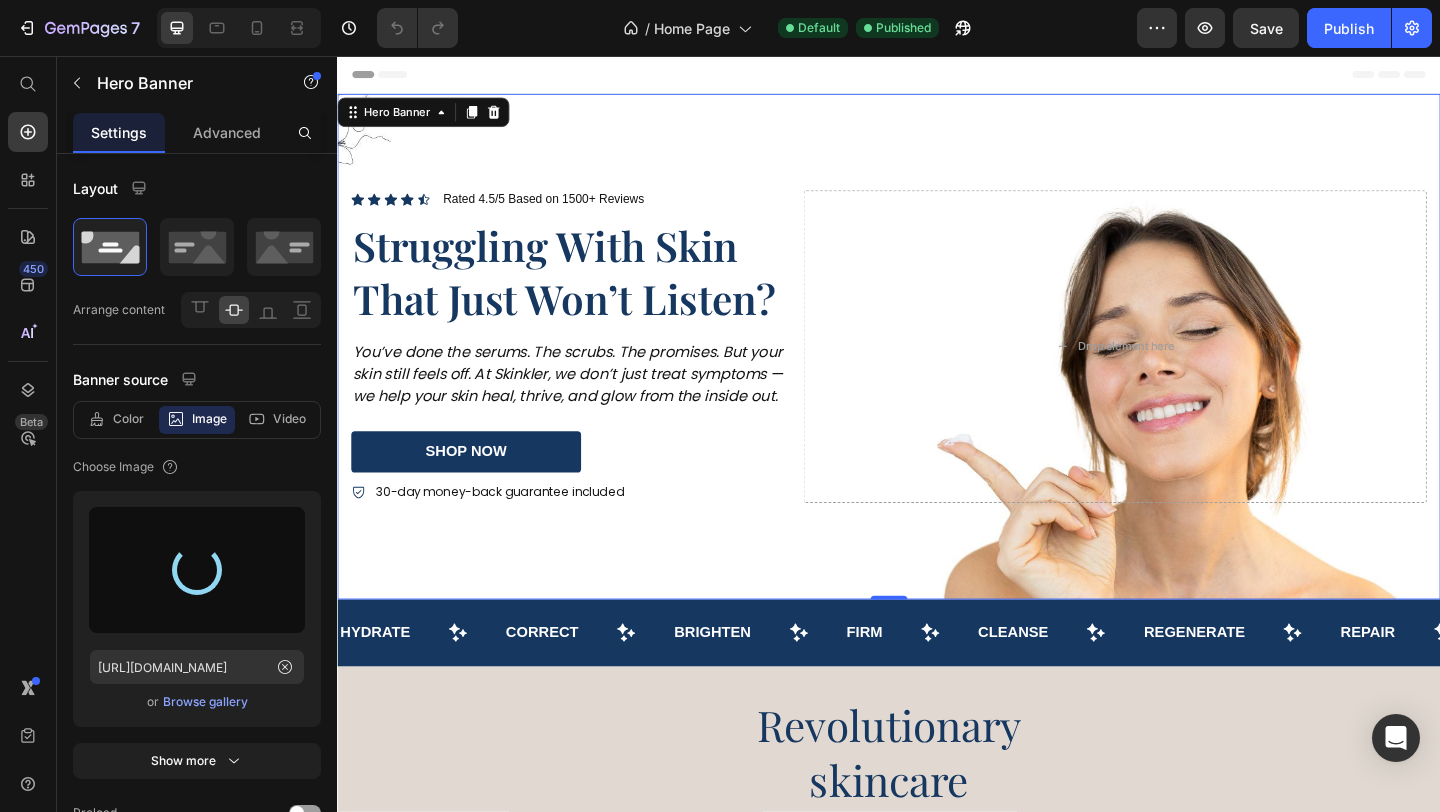 type on "[URL][DOMAIN_NAME]" 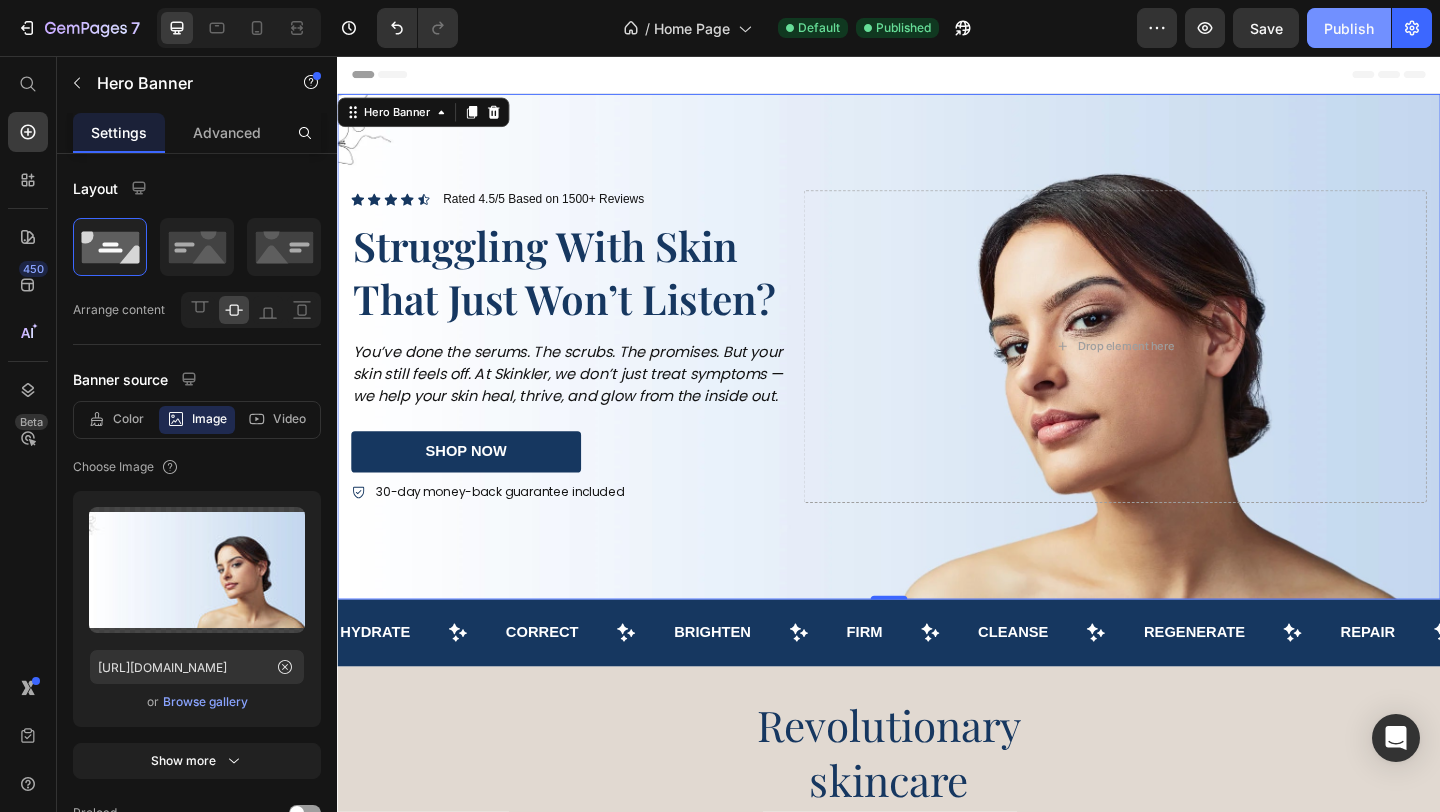 click on "Publish" at bounding box center [1349, 28] 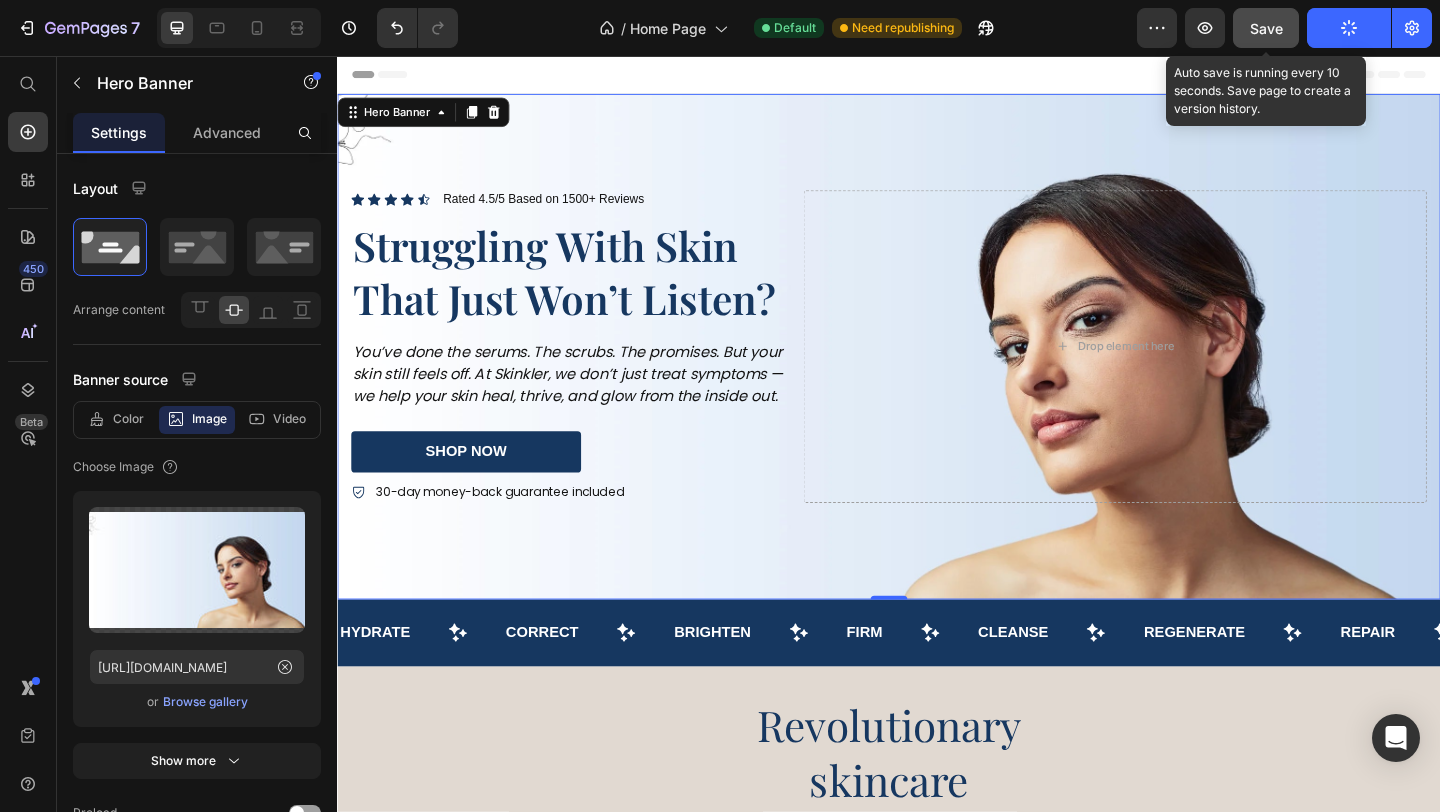 click on "Save" 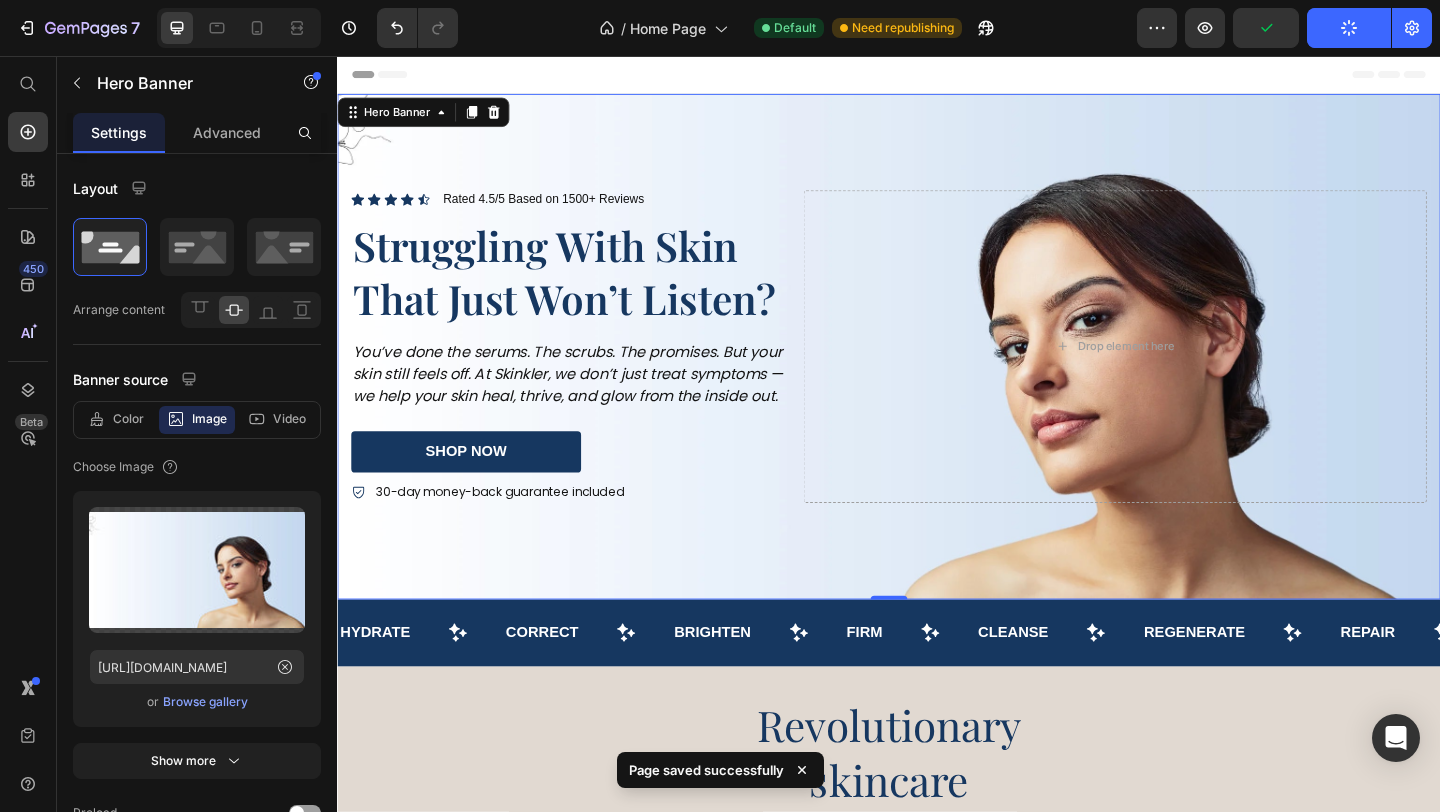 click on "Publish" 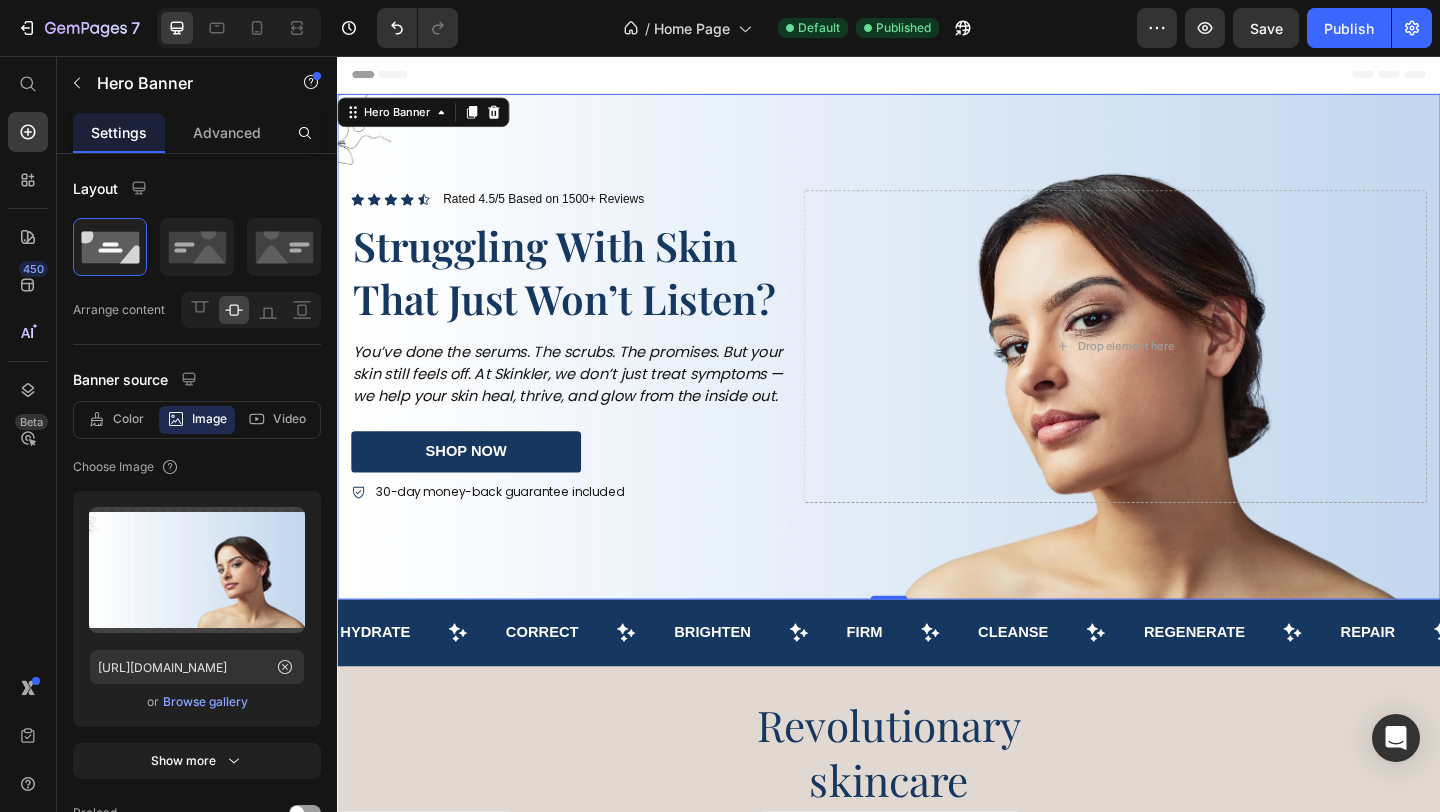 click at bounding box center (937, 372) 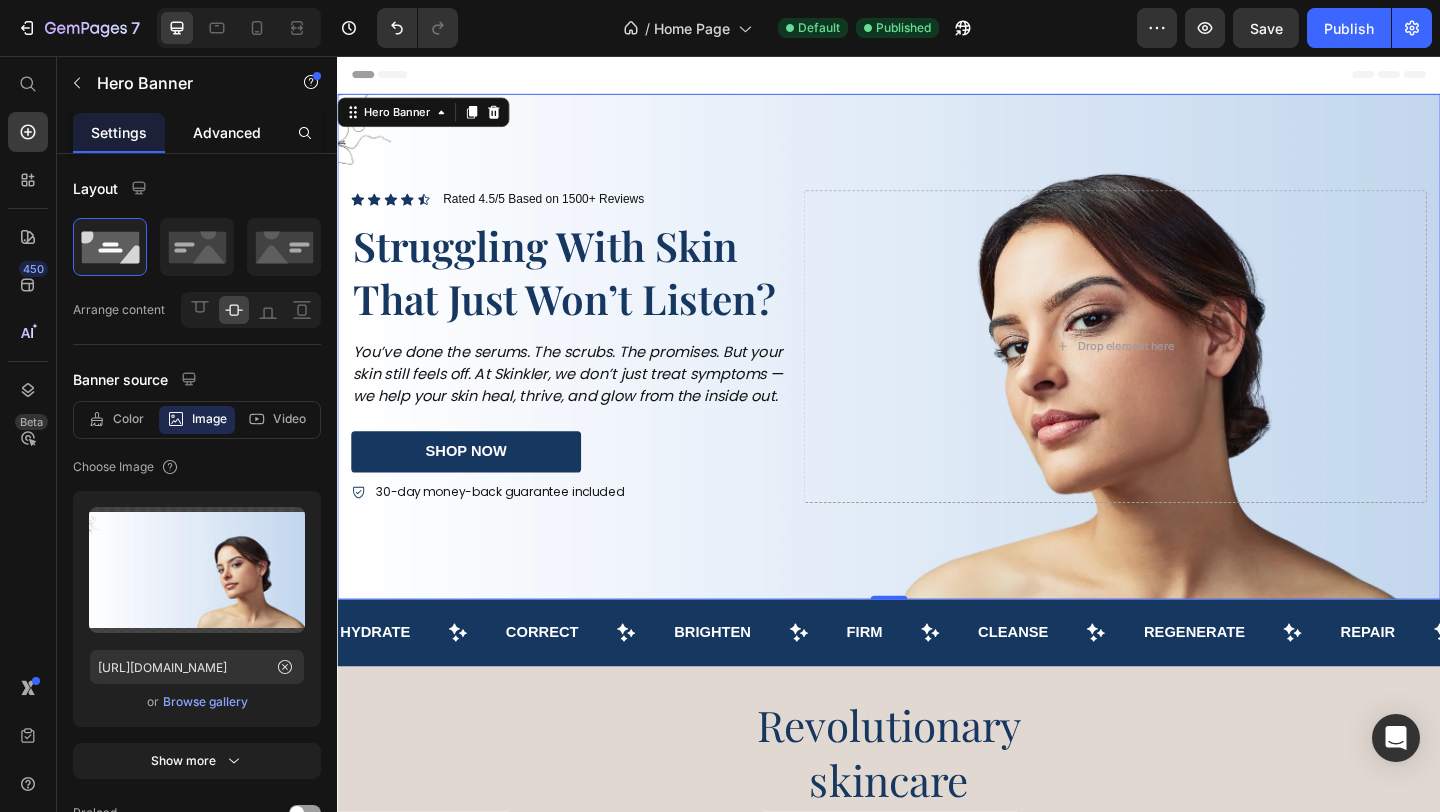 click on "Advanced" at bounding box center (227, 132) 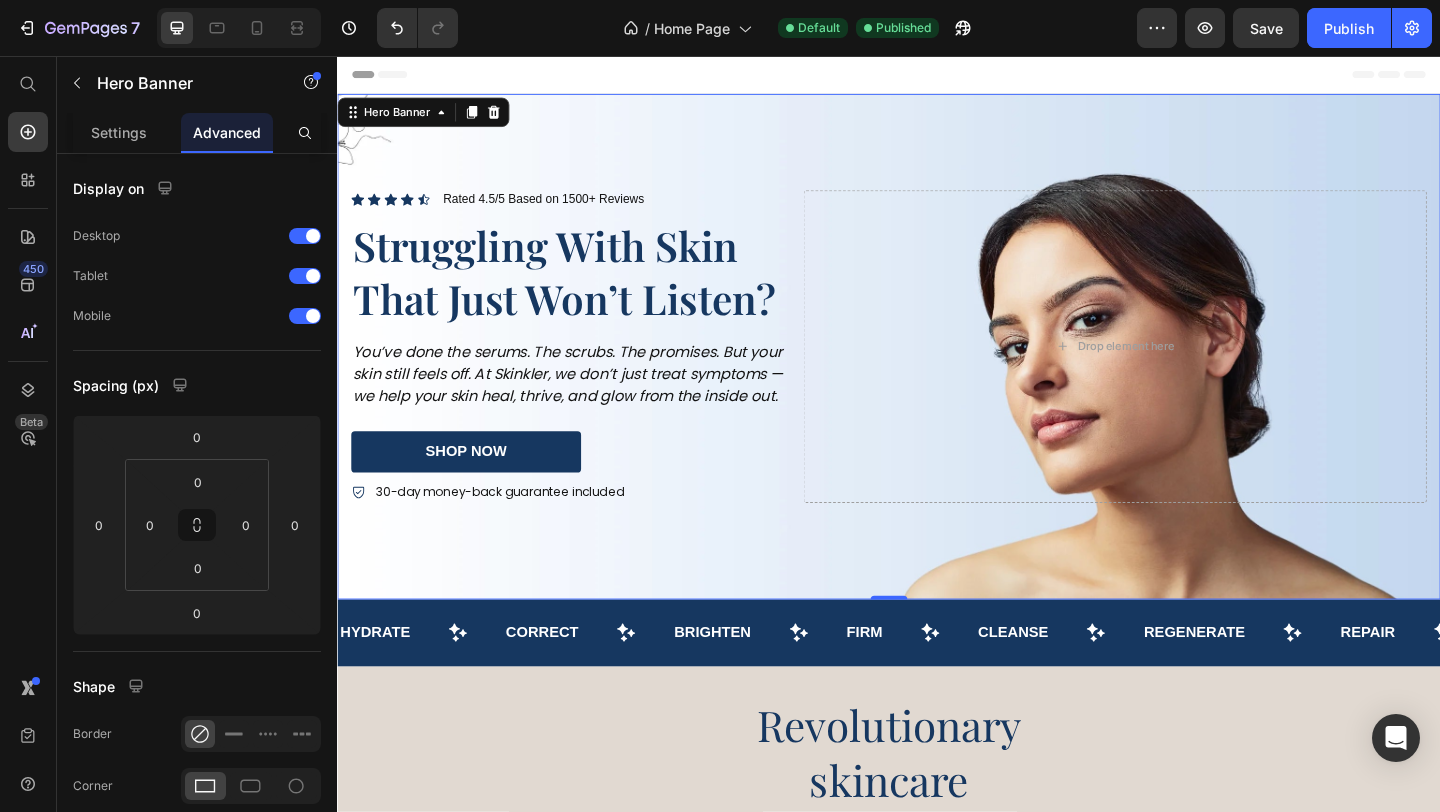 click on "Icon Icon Icon Icon
Icon Icon List Rated 4.5/5 Based on 1500+ Reviews Text Block Row Struggling With Skin That Just Won’t Listen? Heading You’ve done the serums. The scrubs. The promises. But your skin still feels off. At Skinkler, we don’t just treat symptoms — we help your skin heal, thrive, and glow from the inside out. Text Block shop now Button
30-day money-back guarantee included  Item List
Drop element here Row" at bounding box center [937, 372] 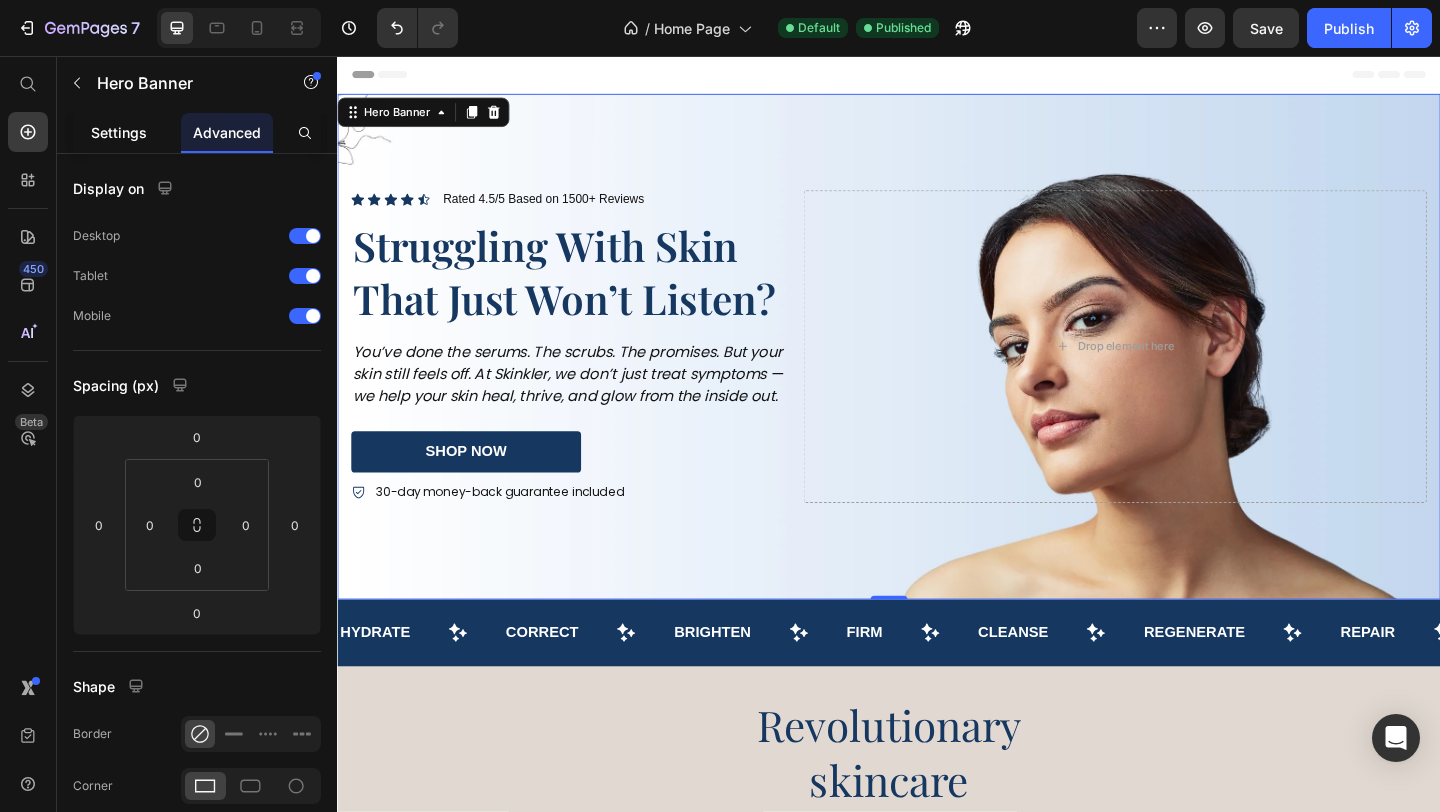 click on "Settings" at bounding box center (119, 132) 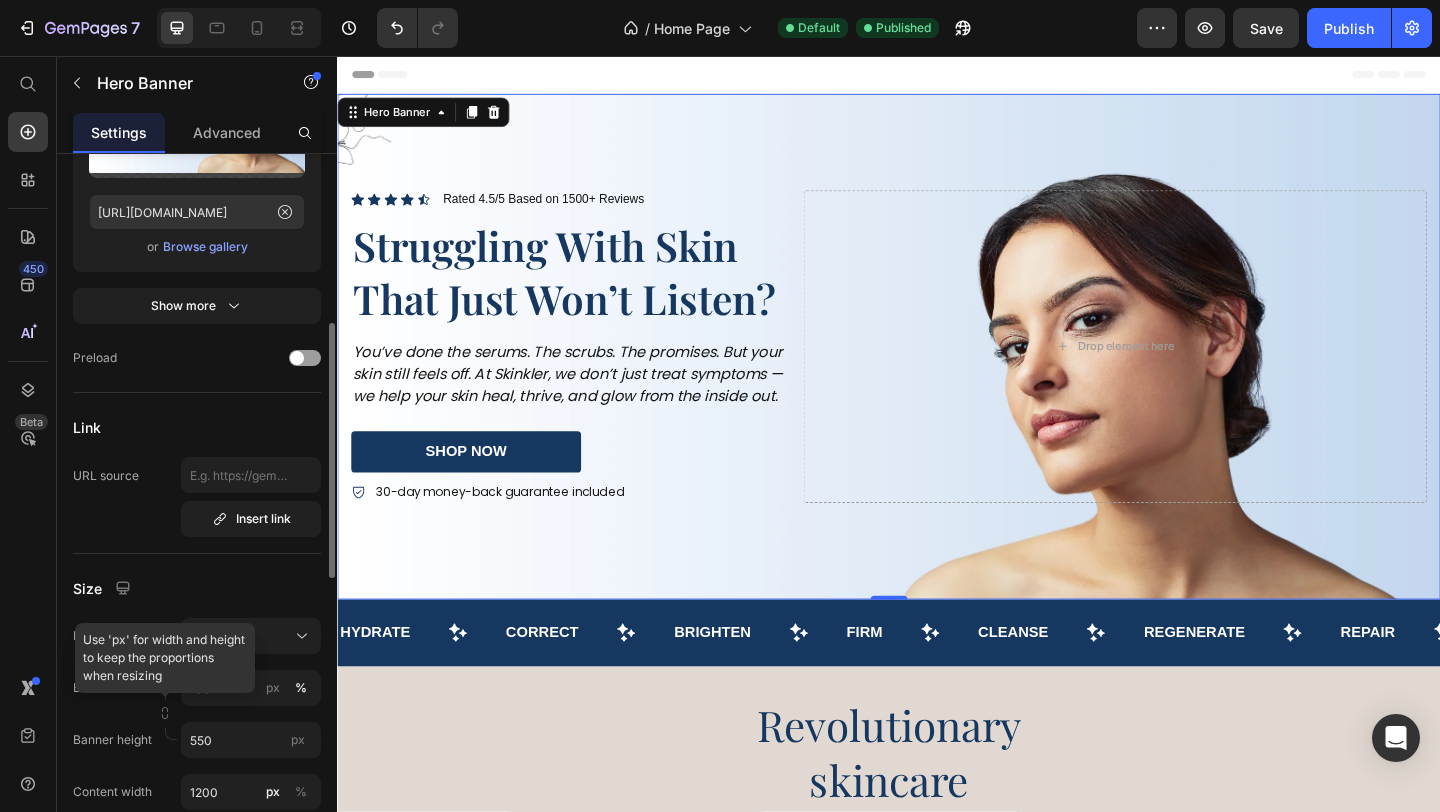 scroll, scrollTop: 509, scrollLeft: 0, axis: vertical 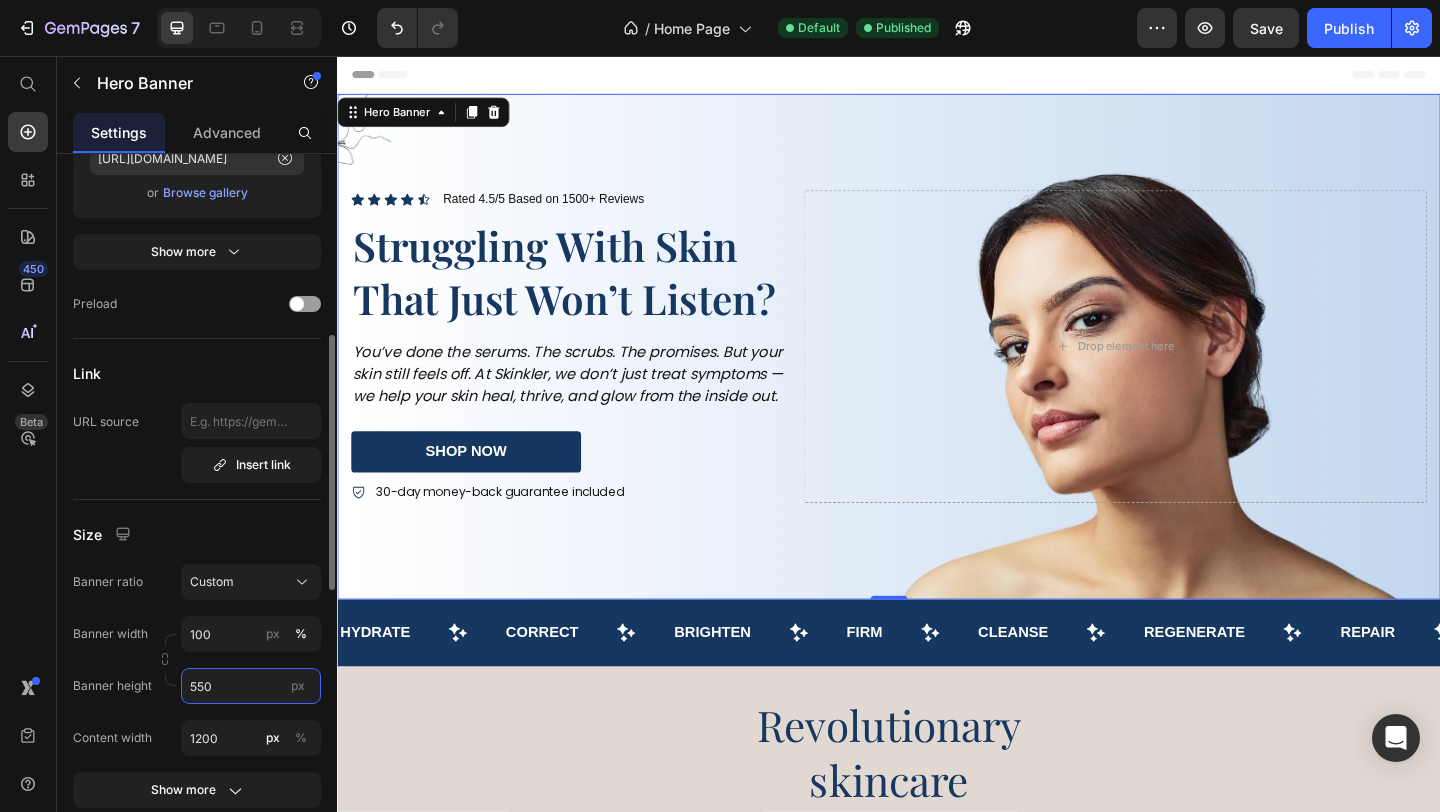 click on "550" at bounding box center [251, 686] 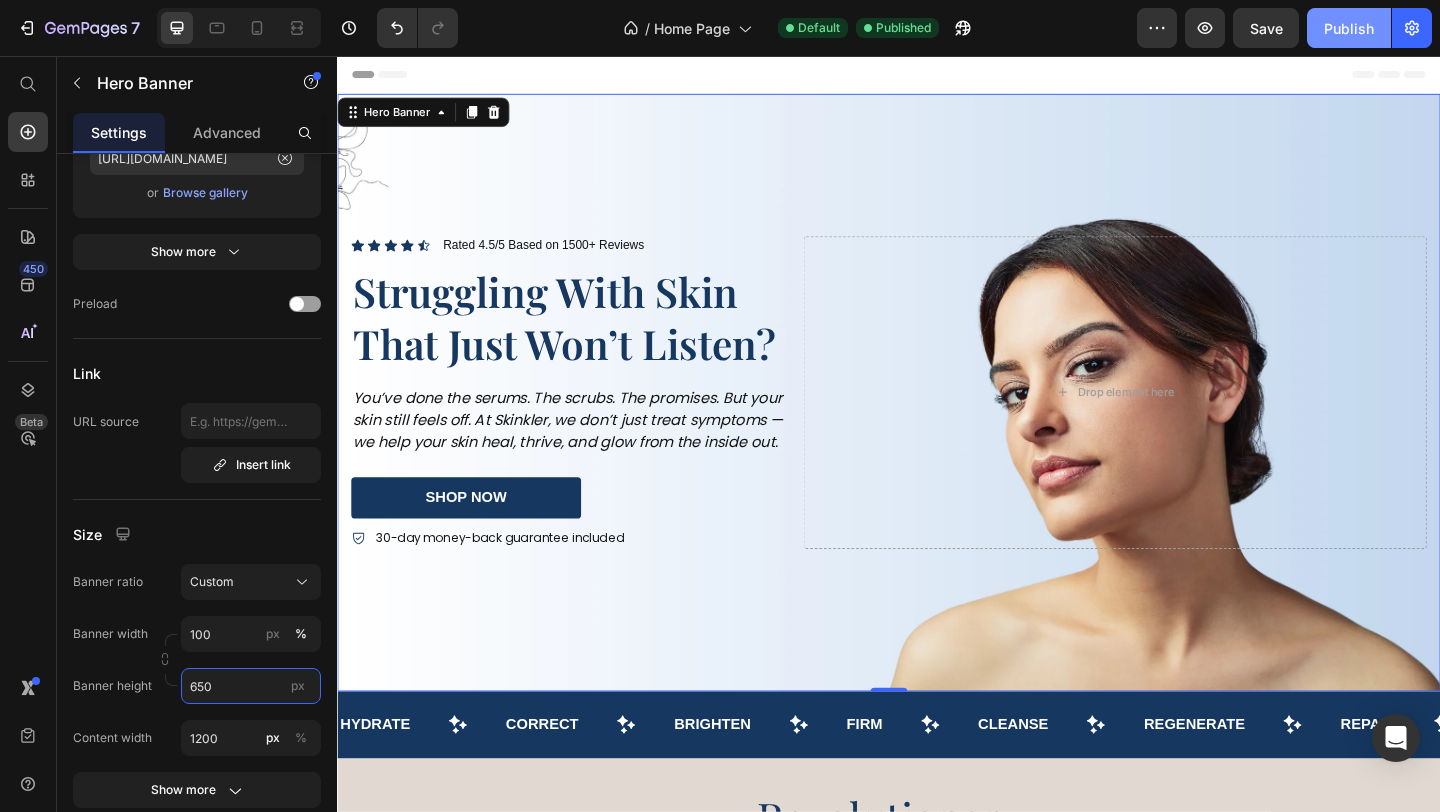 type on "650" 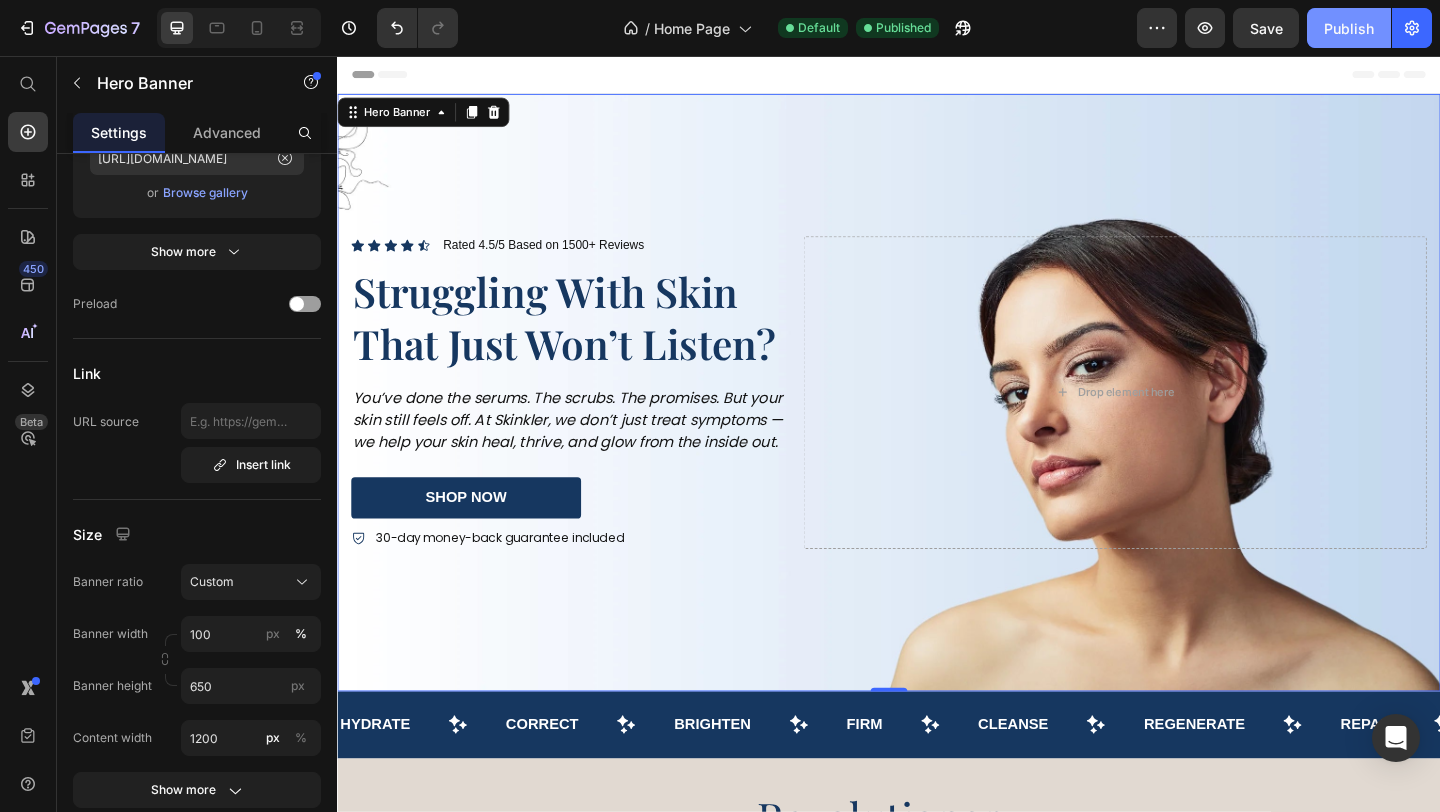 click on "Publish" at bounding box center [1349, 28] 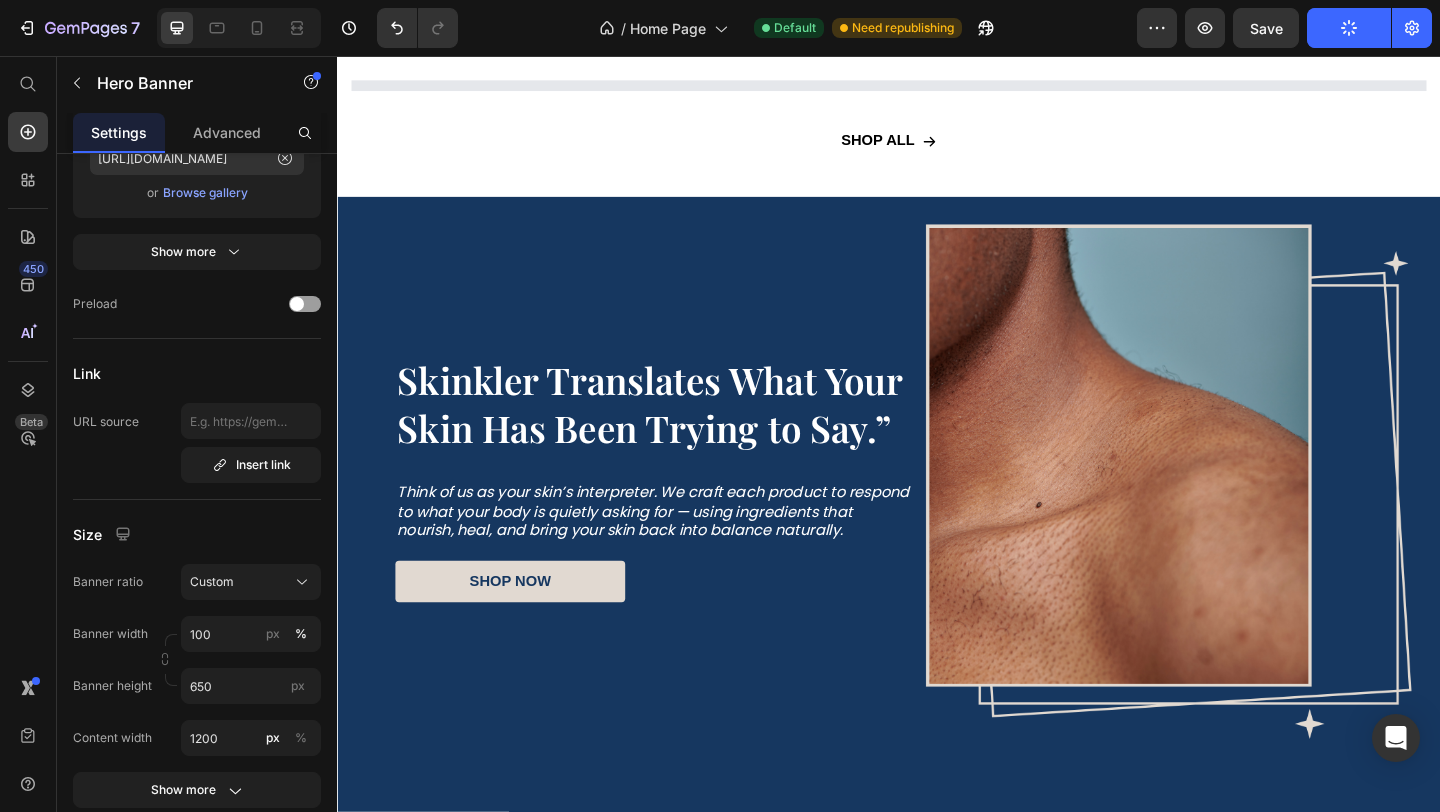 scroll, scrollTop: 1686, scrollLeft: 0, axis: vertical 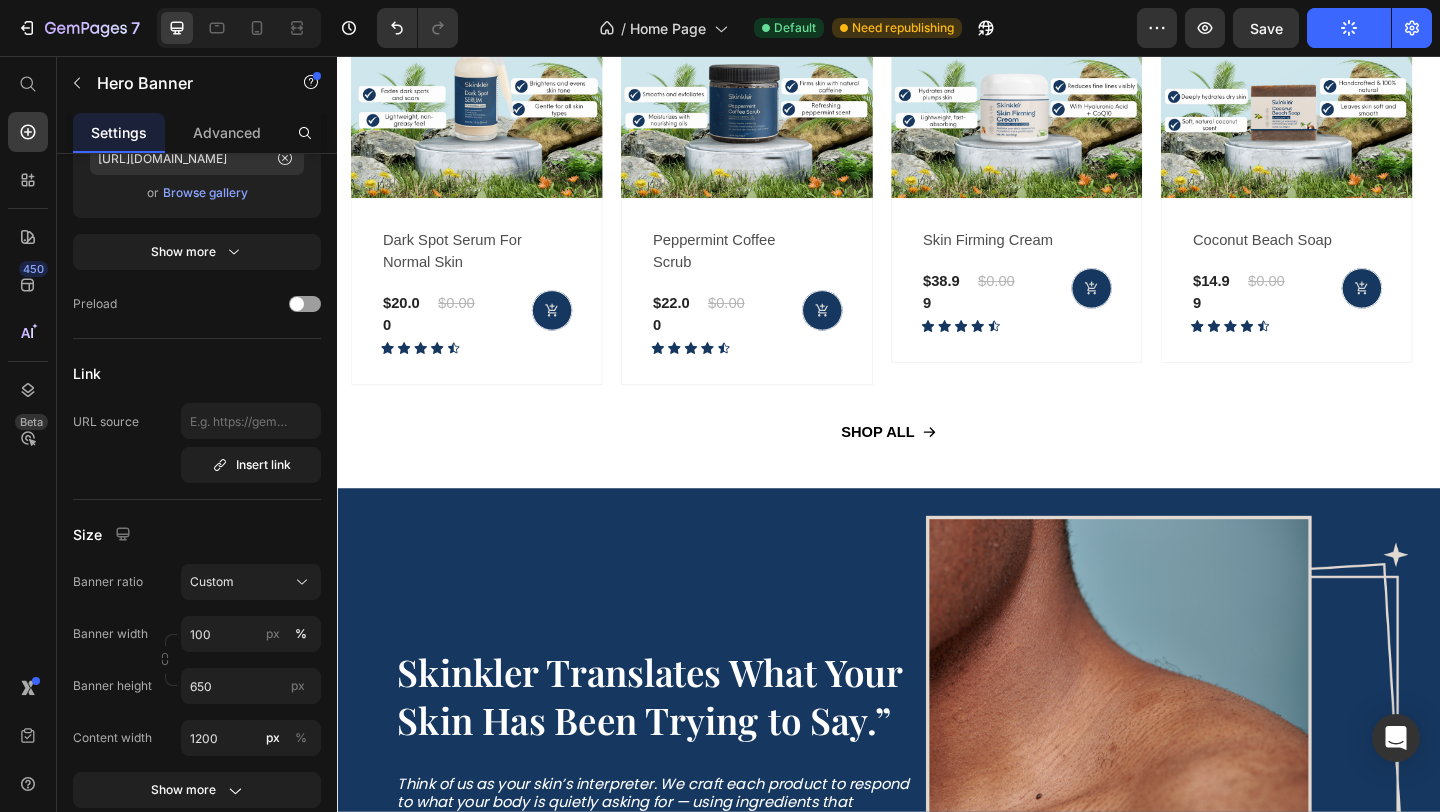 click on "$38.99" at bounding box center [999, 312] 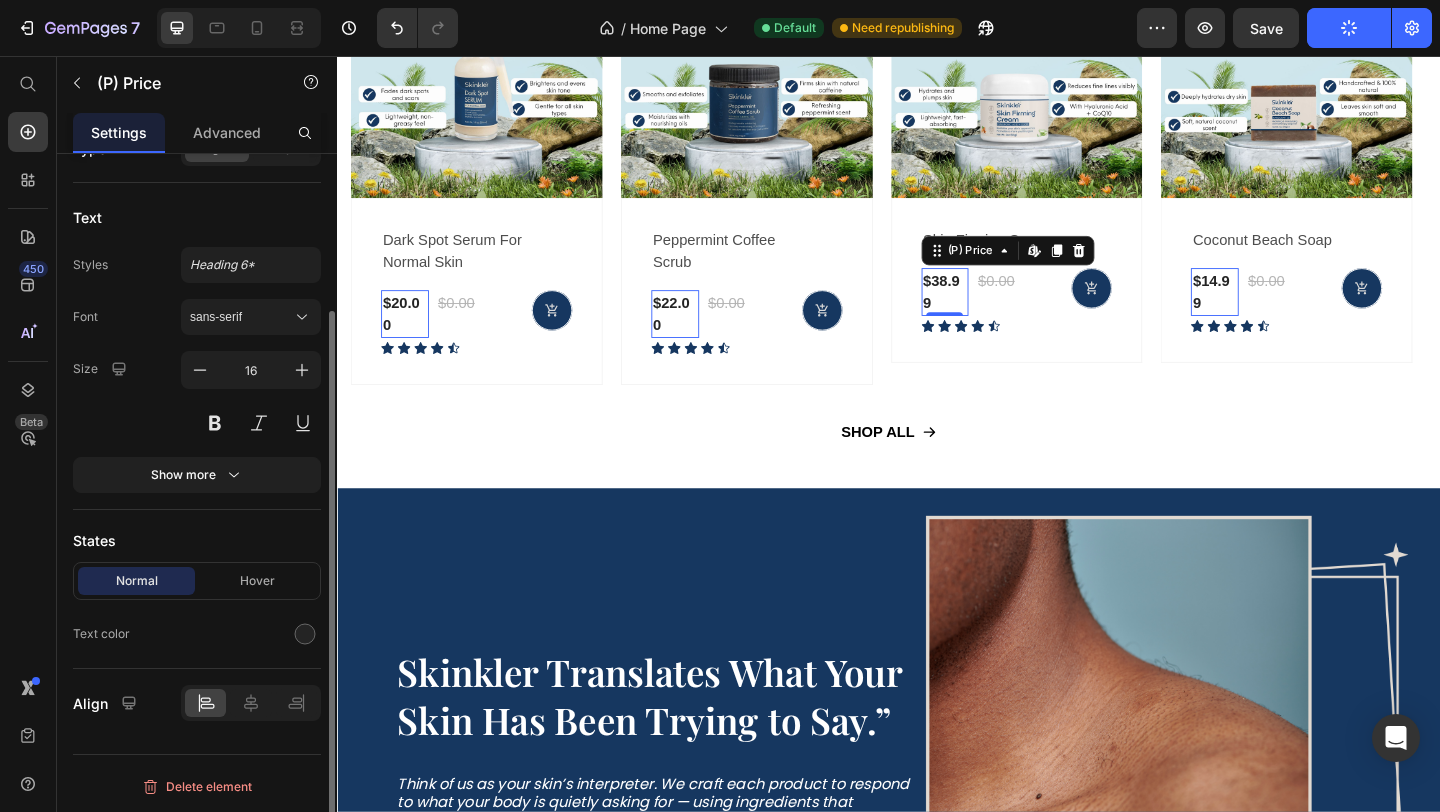 scroll, scrollTop: 0, scrollLeft: 0, axis: both 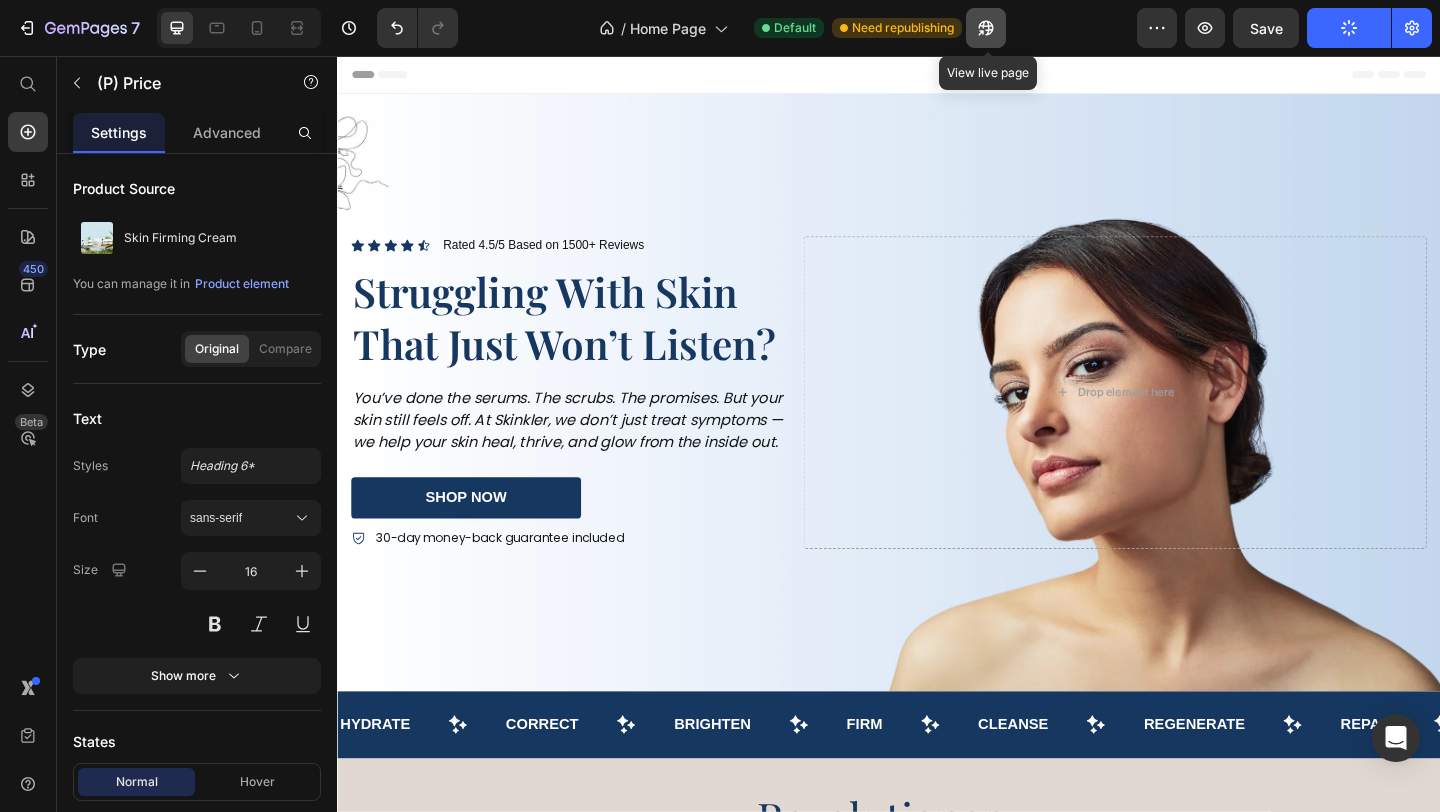 click 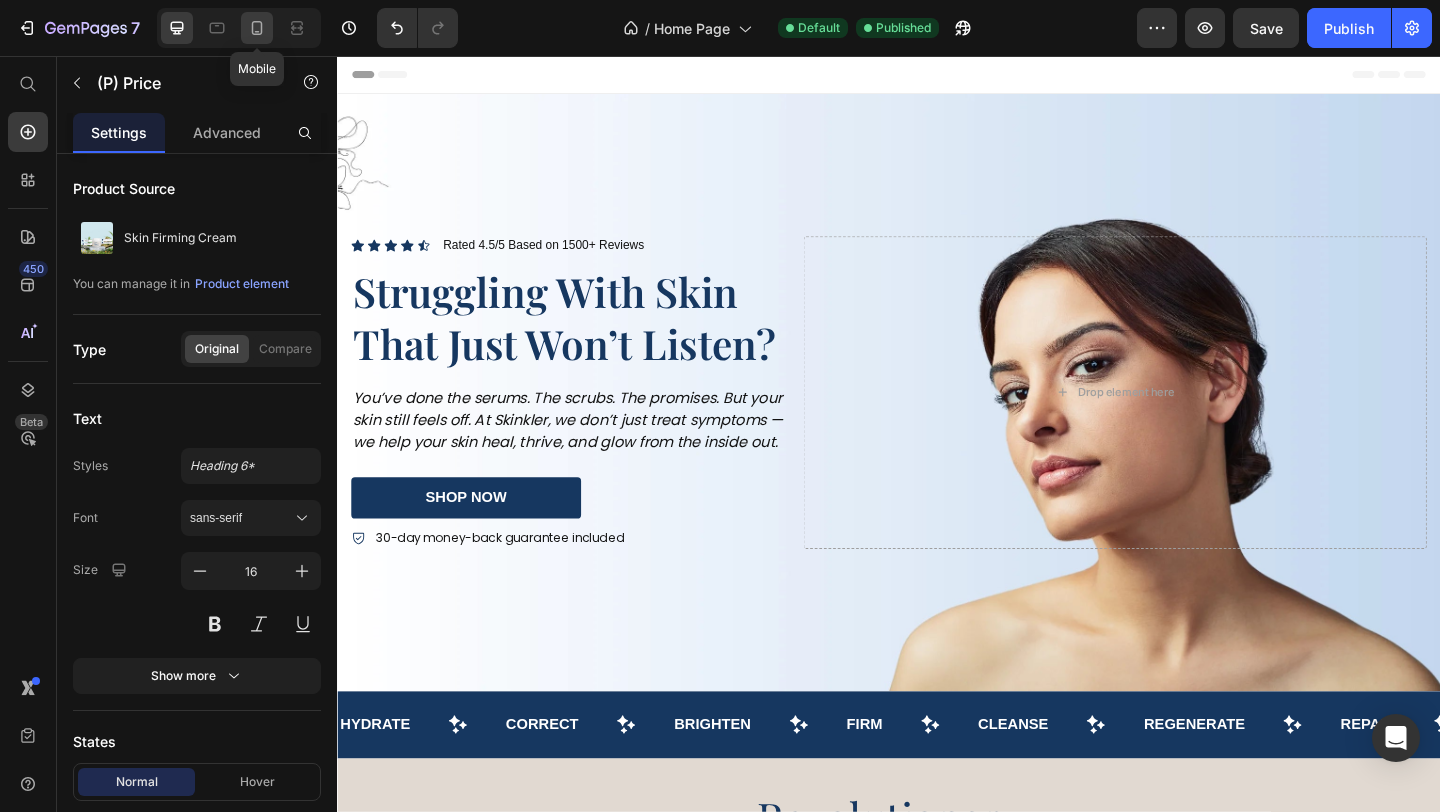 click 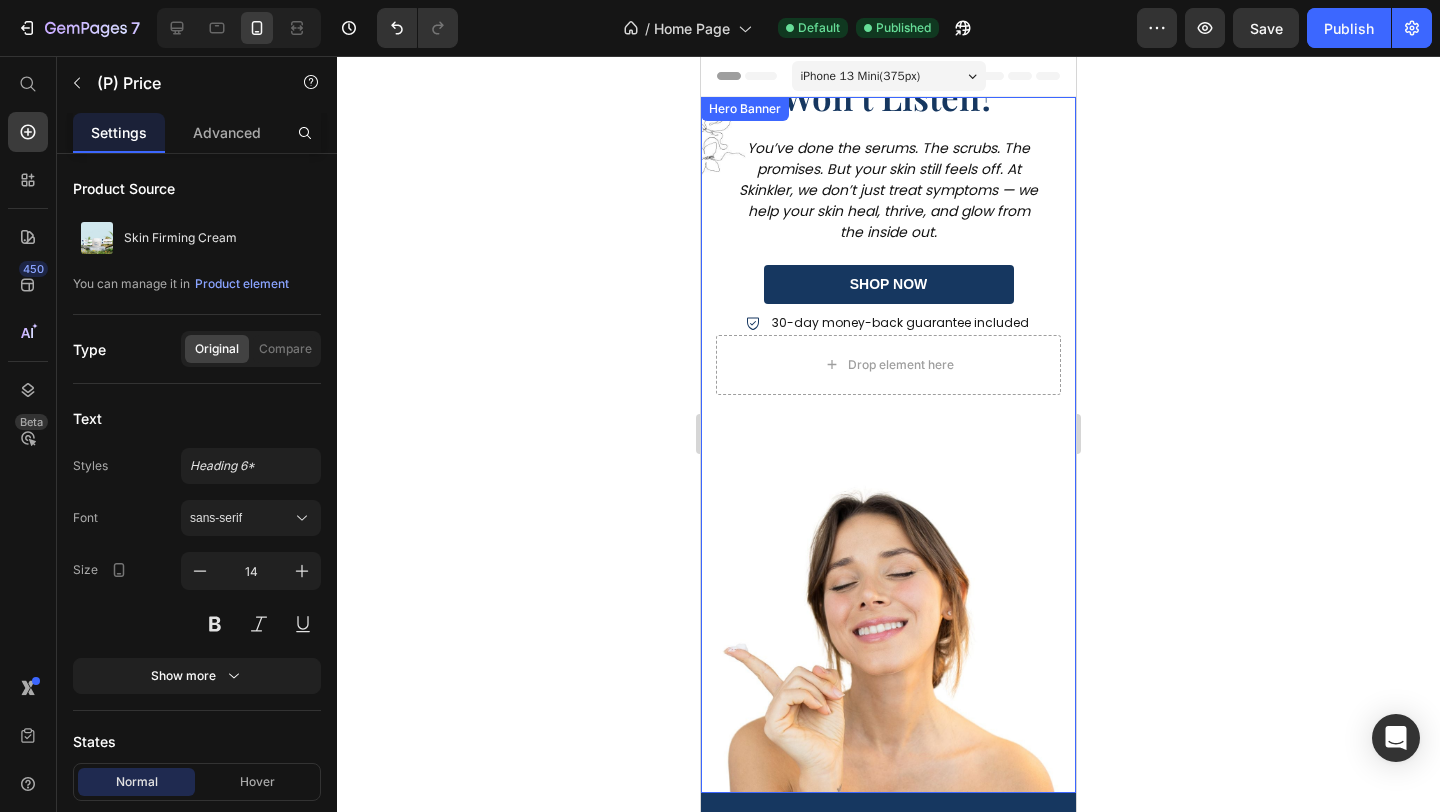 click on "Icon Icon Icon Icon
Icon Icon List Rated 4.5/5 Based on 1500+ Reviews Text Block Row Struggling With Skin That Just Won’t Listen? Heading You’ve done the serums. The scrubs. The promises. But your skin still feels off. At Skinkler, we don’t just treat symptoms — we help your skin heal, thrive, and glow from the inside out. Text Block shop now Button
30-day money-back guarantee included  Item List
Drop element here Row" at bounding box center (888, 359) 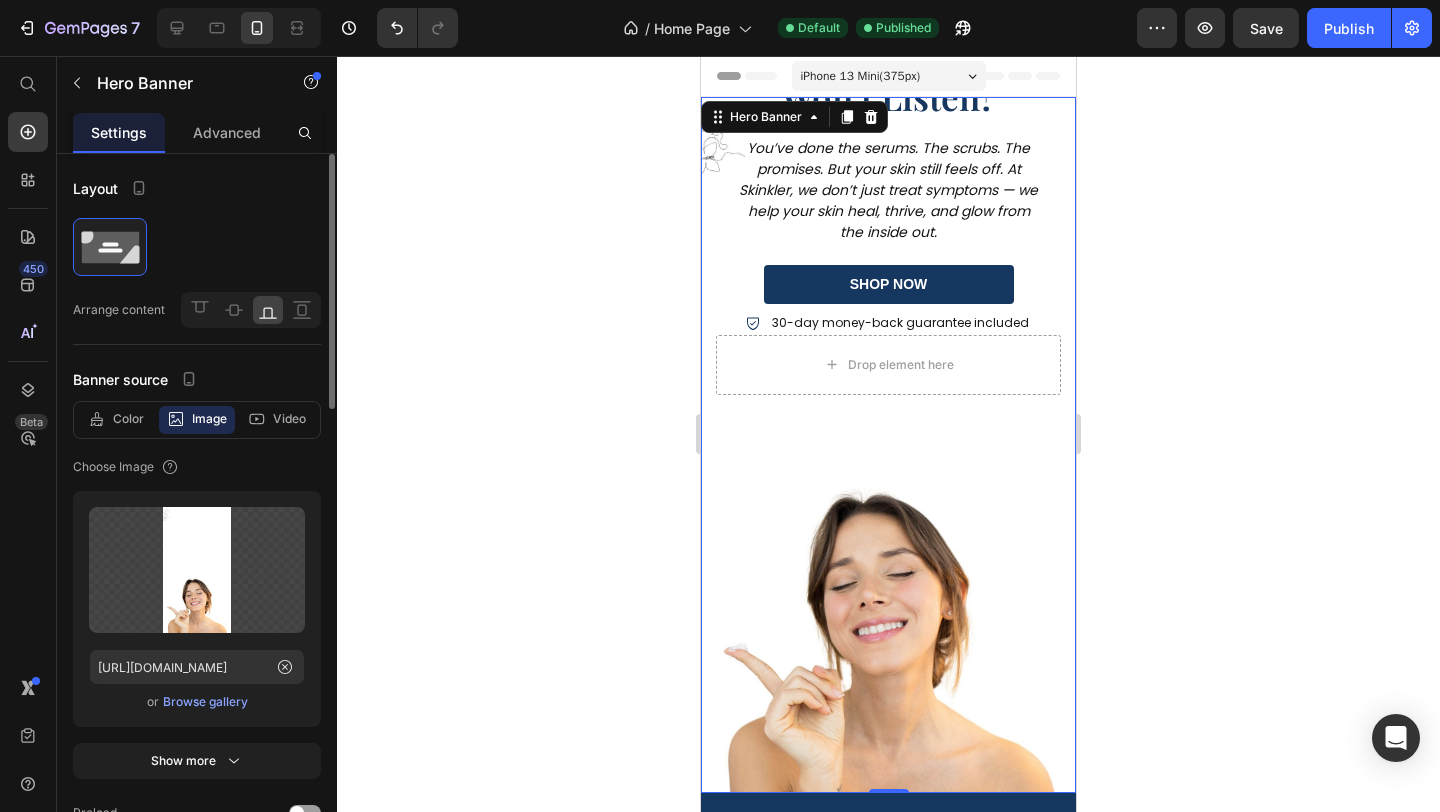 click on "Browse gallery" at bounding box center (205, 702) 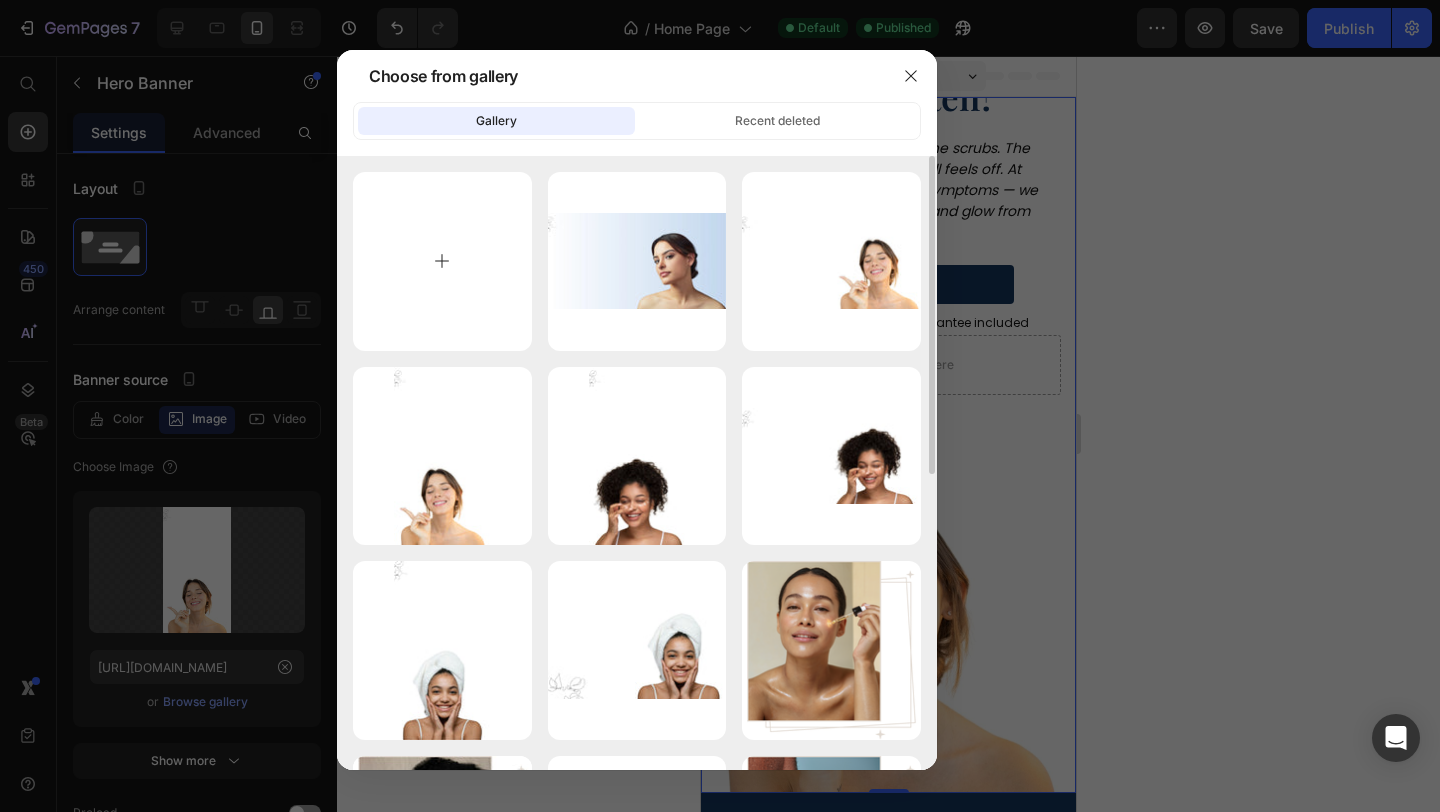 click at bounding box center (442, 261) 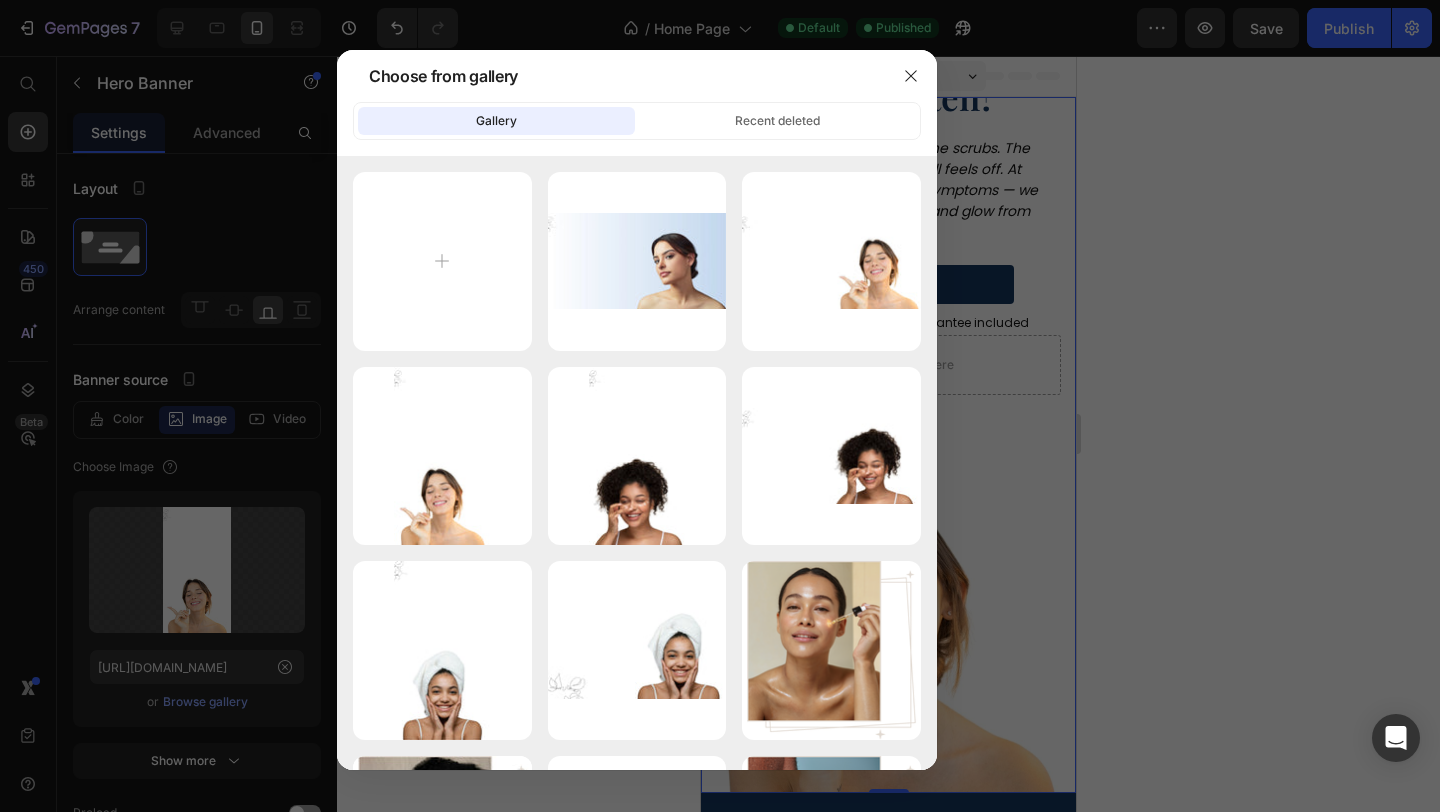 type on "C:\fakepath\-098uyhjkl.webp" 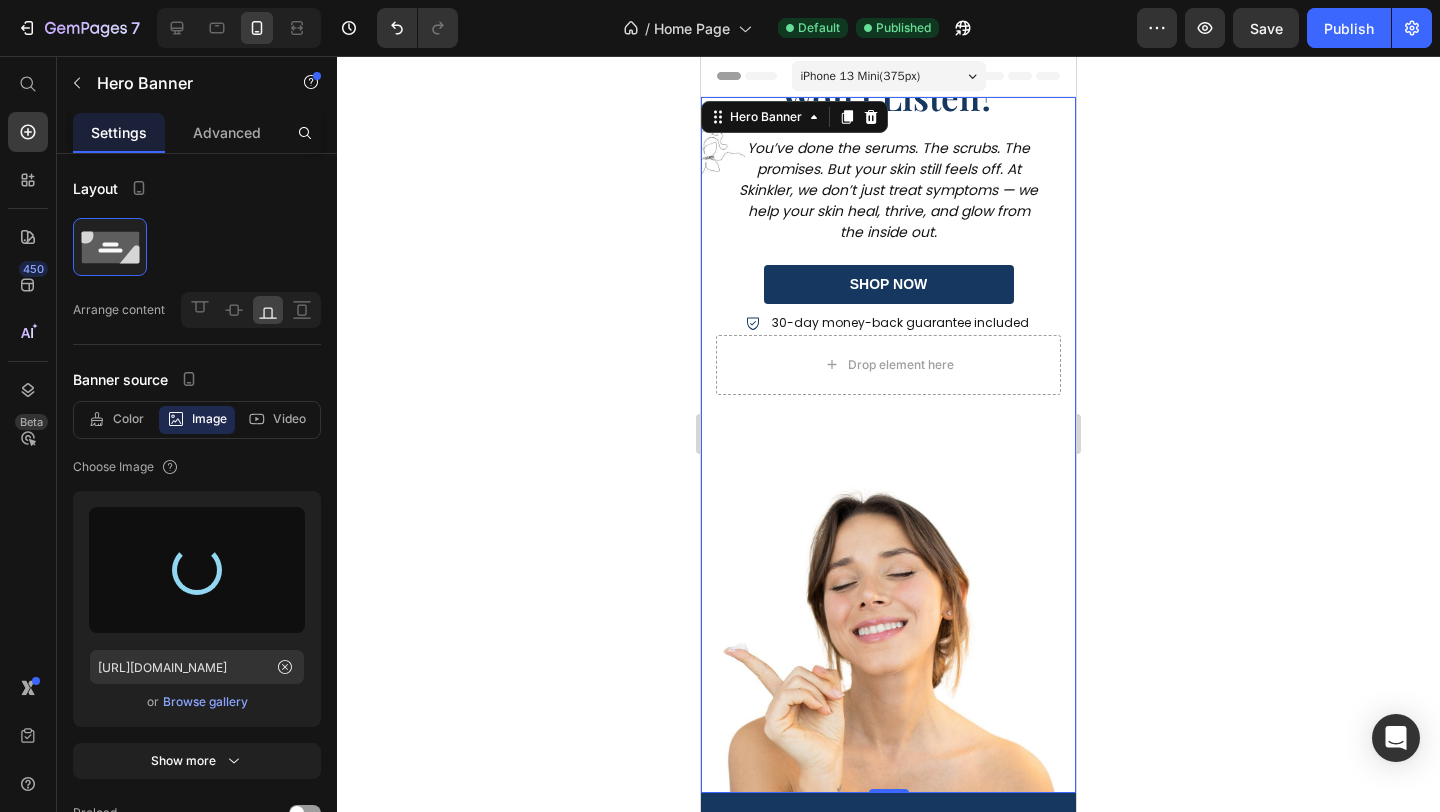 type on "[URL][DOMAIN_NAME]" 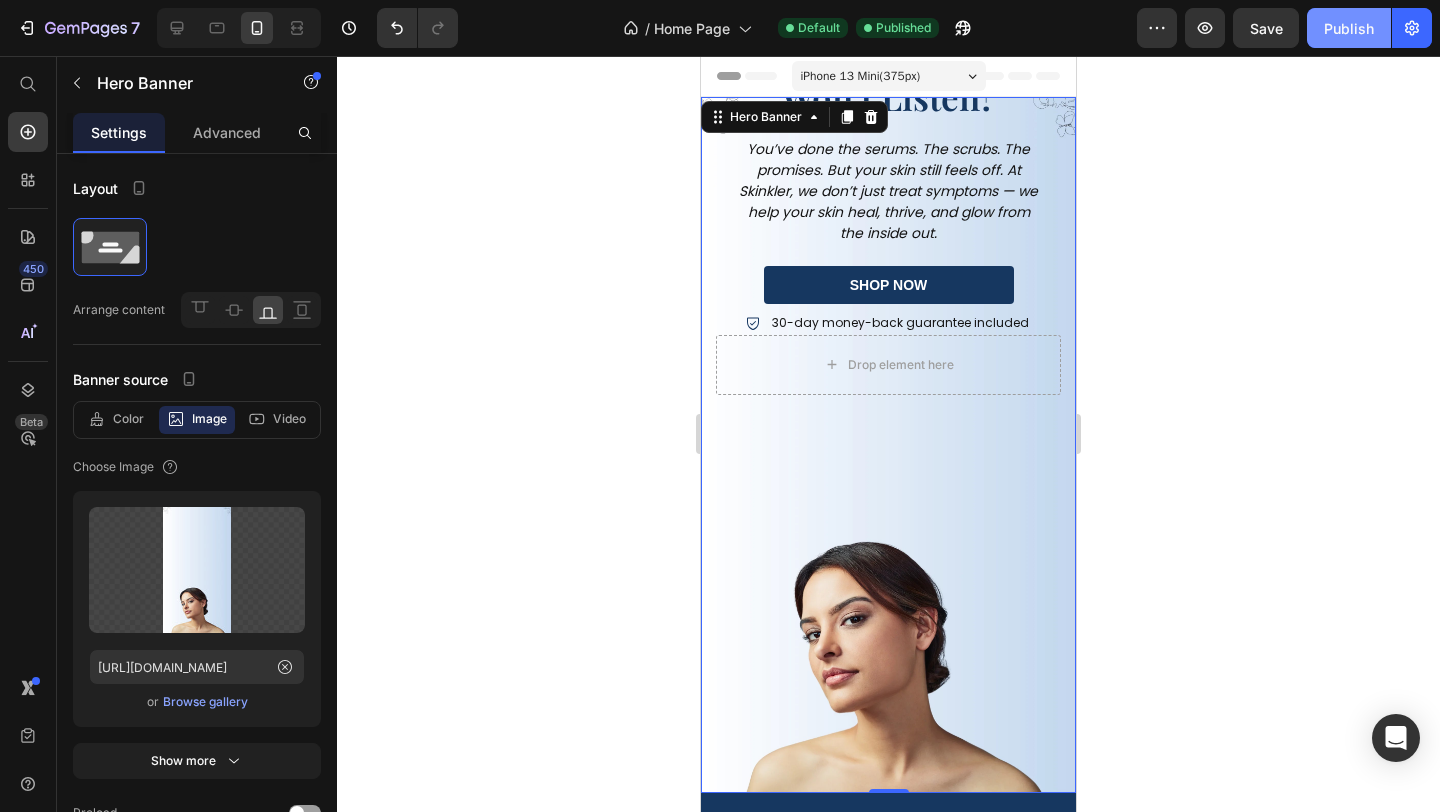 click on "Publish" at bounding box center (1349, 28) 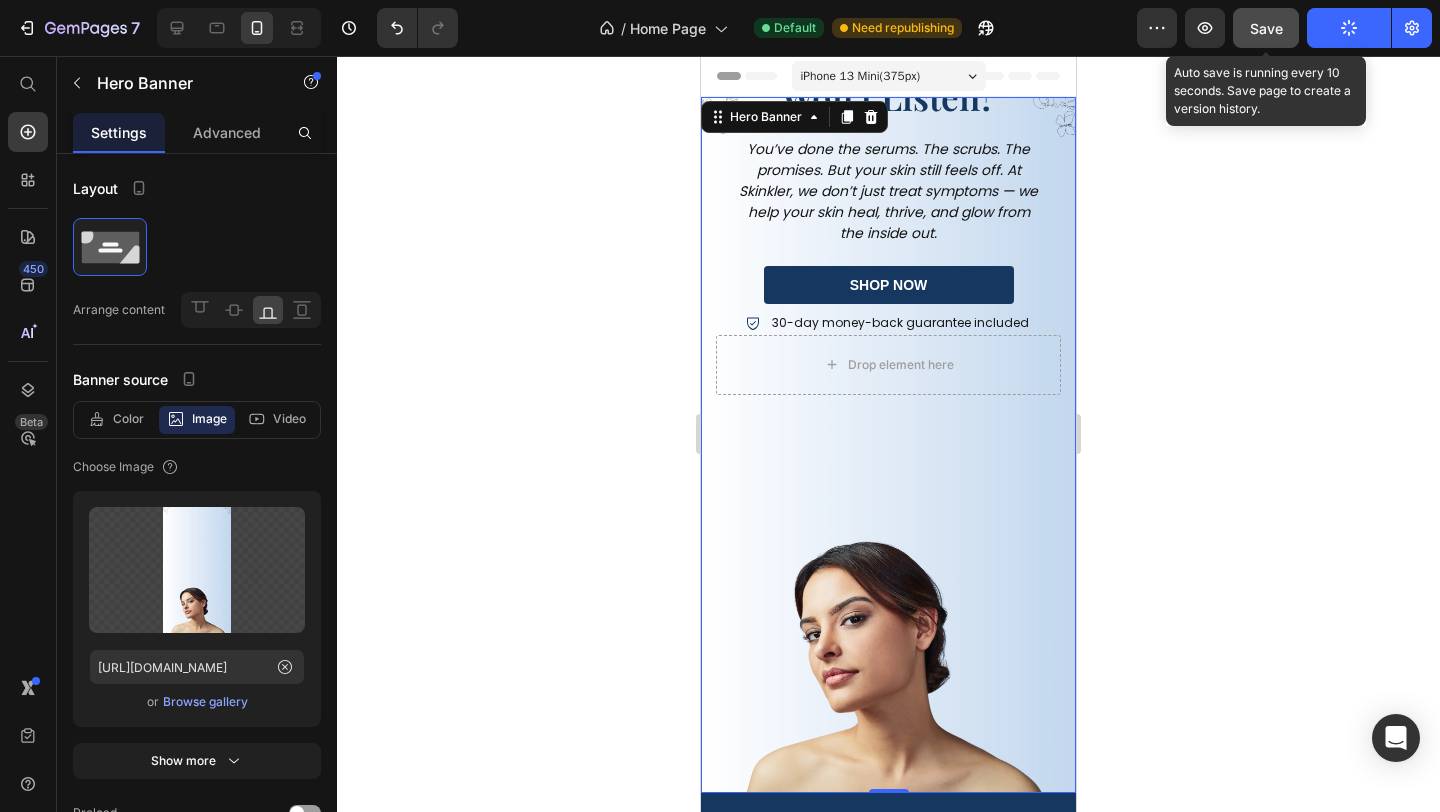 click on "Save" at bounding box center [1266, 28] 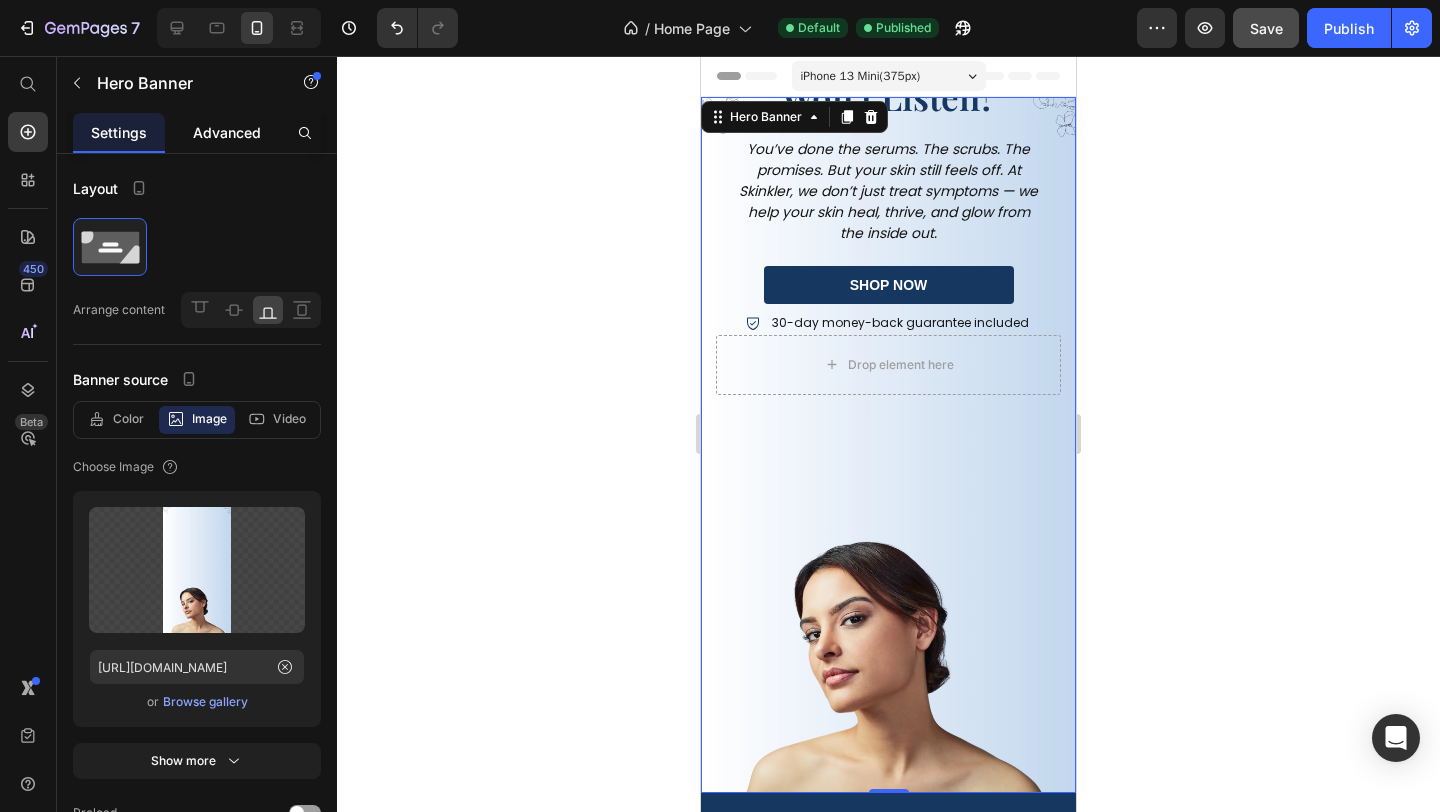 click on "Advanced" at bounding box center (227, 132) 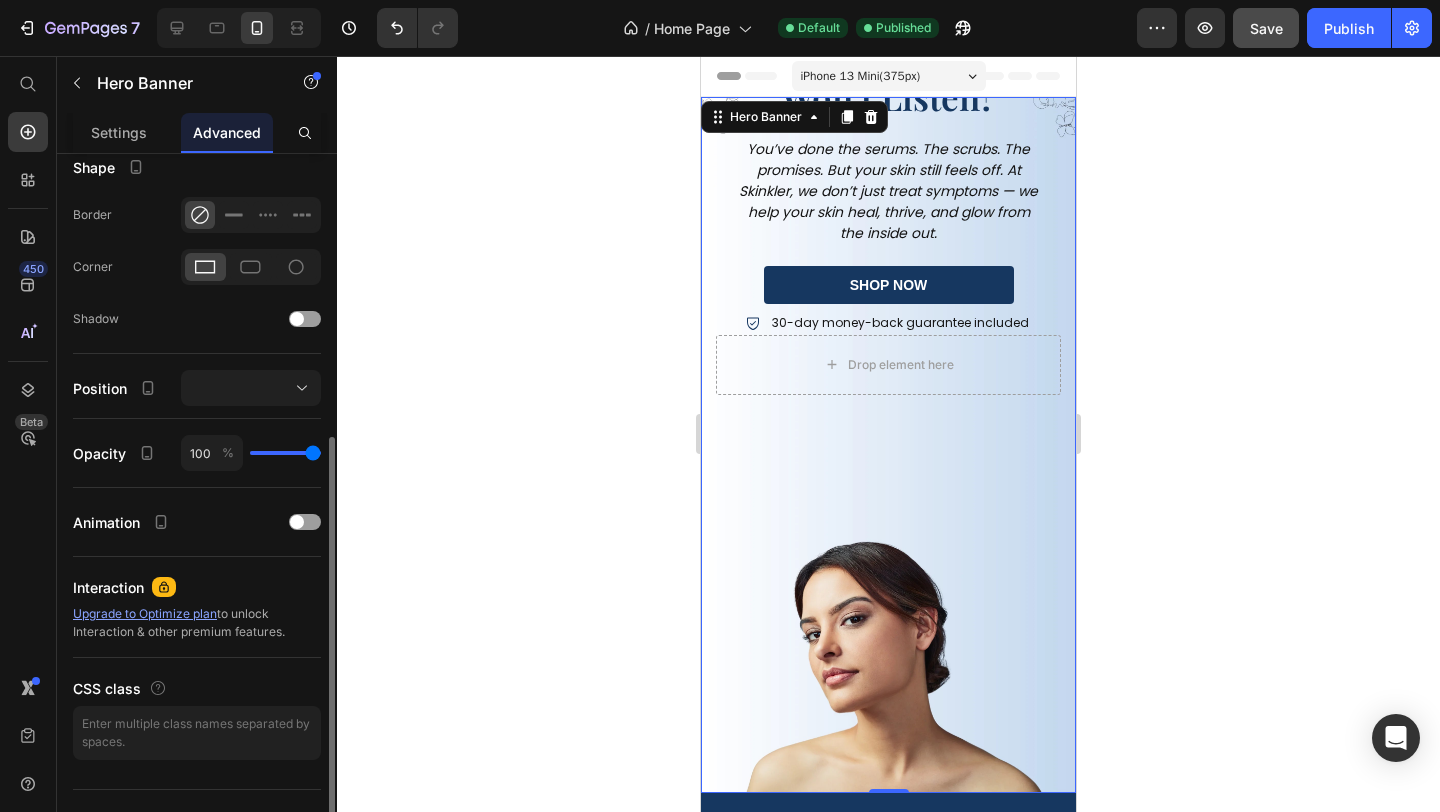 scroll, scrollTop: 554, scrollLeft: 0, axis: vertical 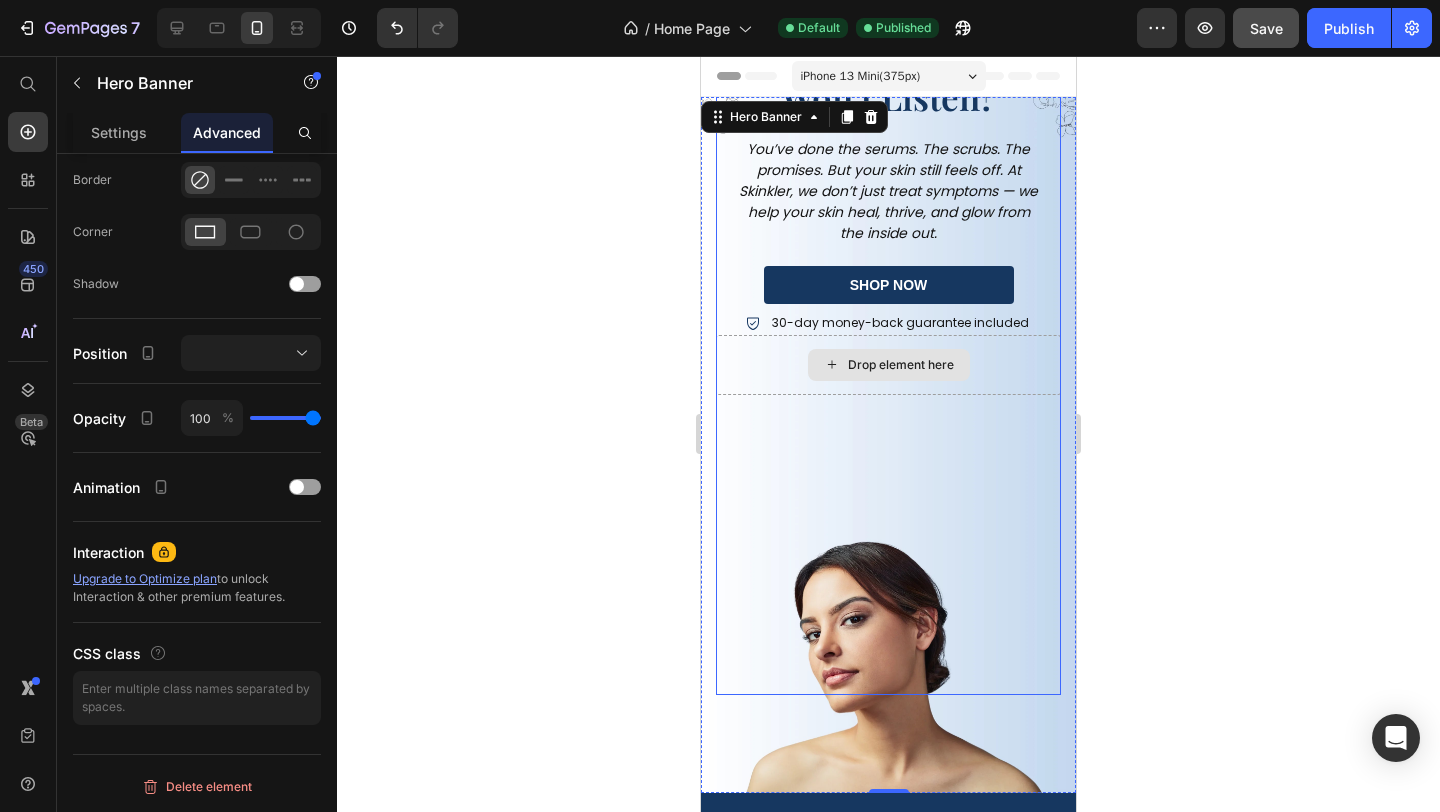 click on "Drop element here" at bounding box center (888, 365) 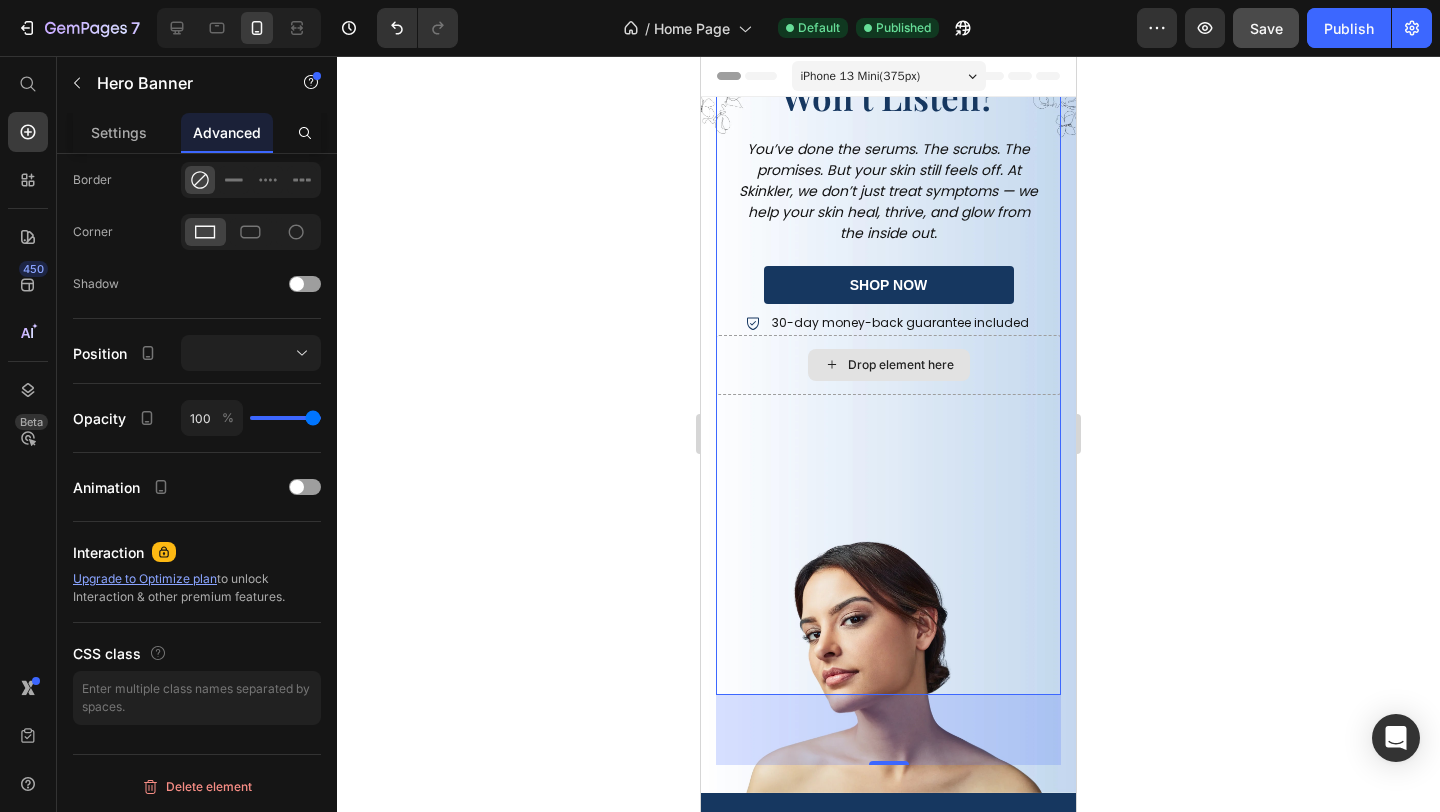 scroll, scrollTop: 0, scrollLeft: 0, axis: both 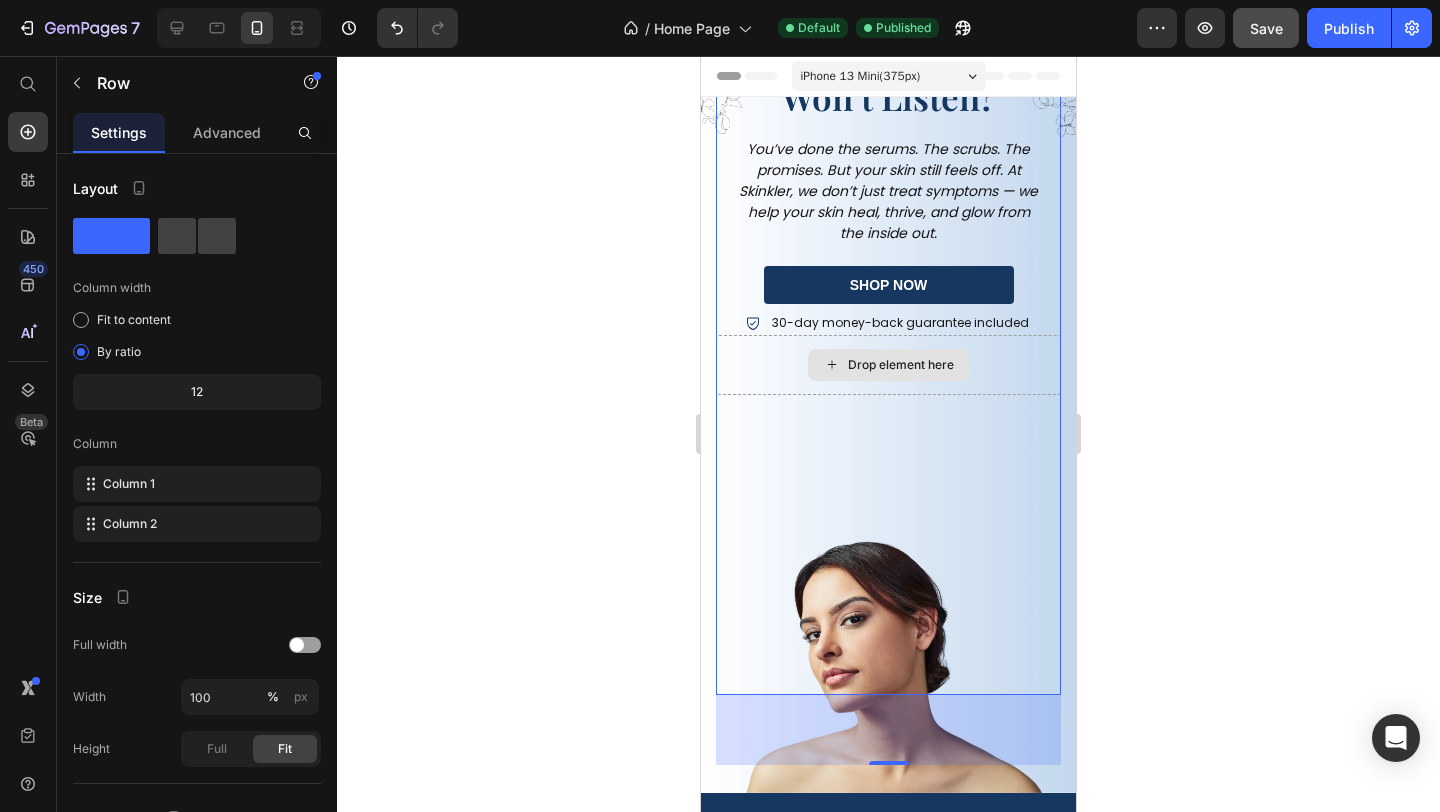 click on "Drop element here" at bounding box center (888, 365) 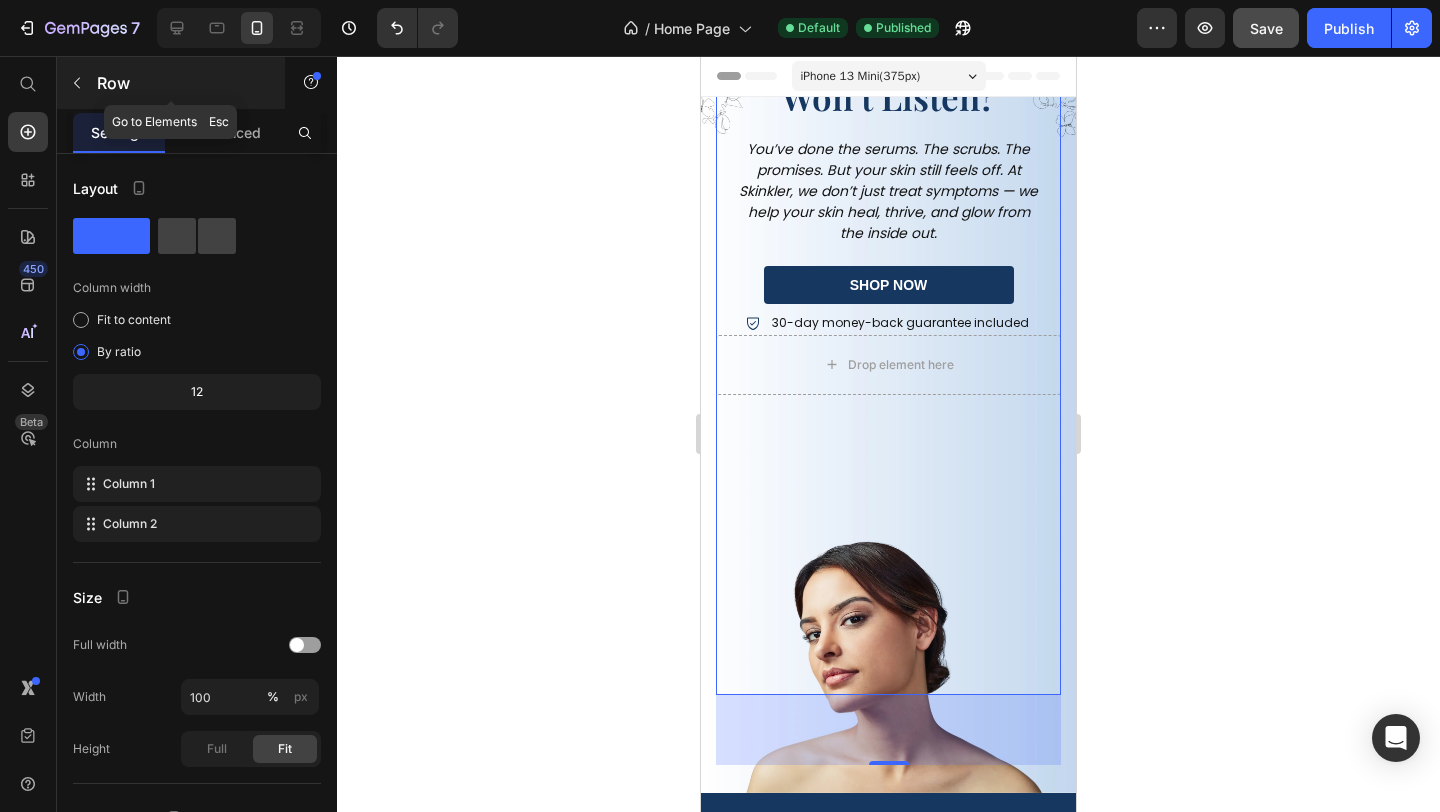 click at bounding box center (77, 83) 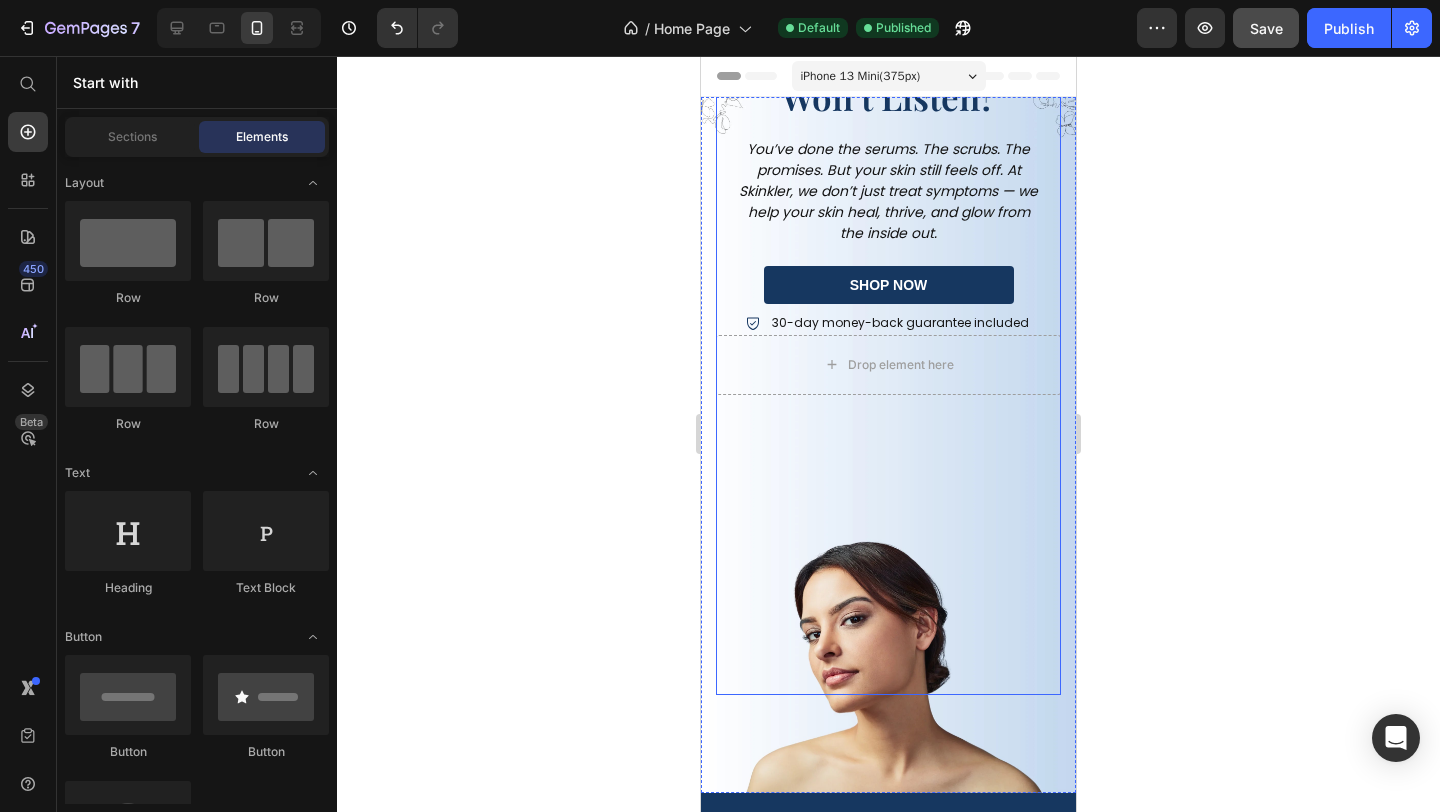 click on "Icon Icon Icon Icon
Icon Icon List Rated 4.5/5 Based on 1500+ Reviews Text Block Row Struggling With Skin That Just Won’t Listen? Heading You’ve done the serums. The scrubs. The promises. But your skin still feels off. At Skinkler, we don’t just treat symptoms — we help your skin heal, thrive, and glow from the inside out. Text Block shop now Button
30-day money-back guarantee included  Item List
Drop element here Row" at bounding box center (888, 325) 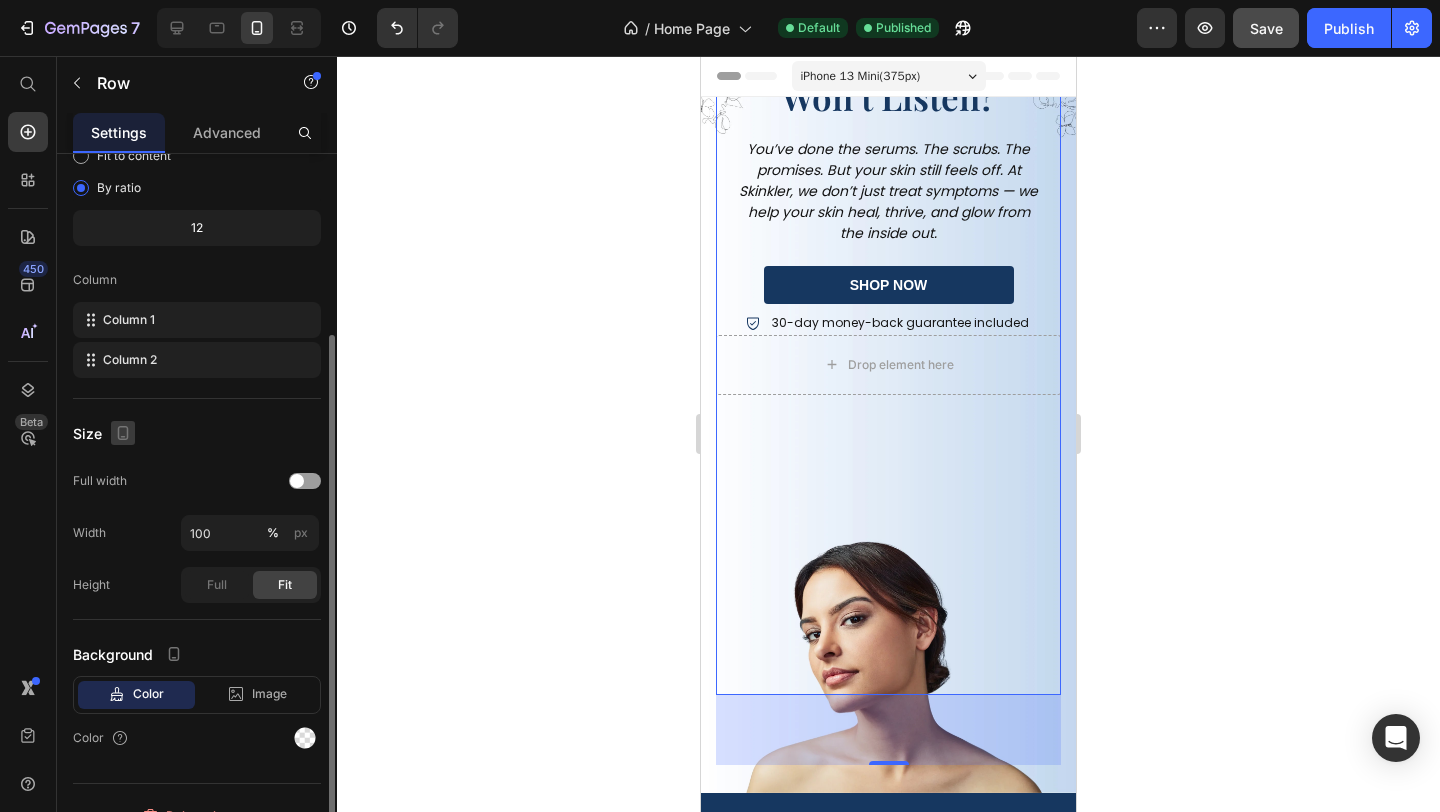 scroll, scrollTop: 193, scrollLeft: 0, axis: vertical 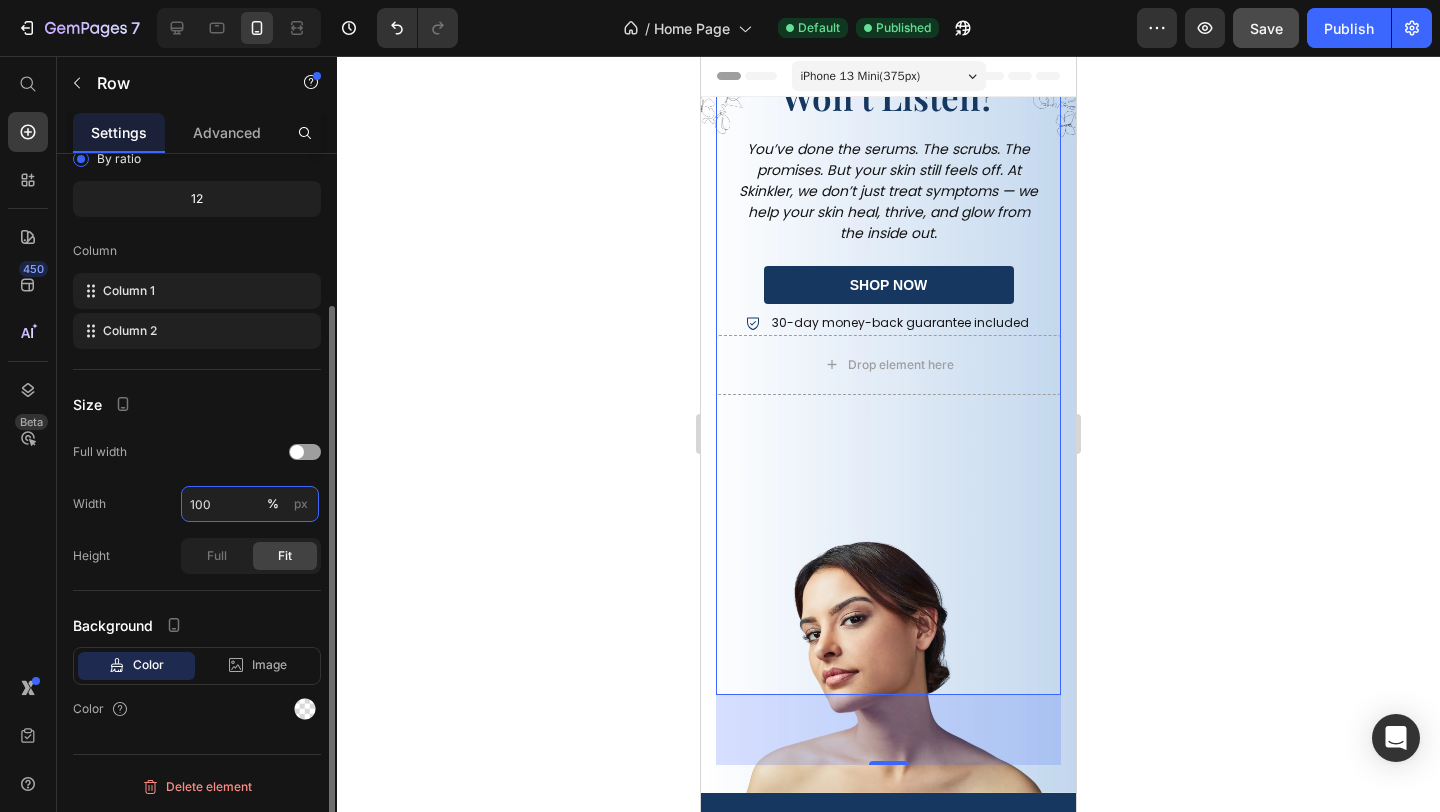 click on "100" at bounding box center [250, 504] 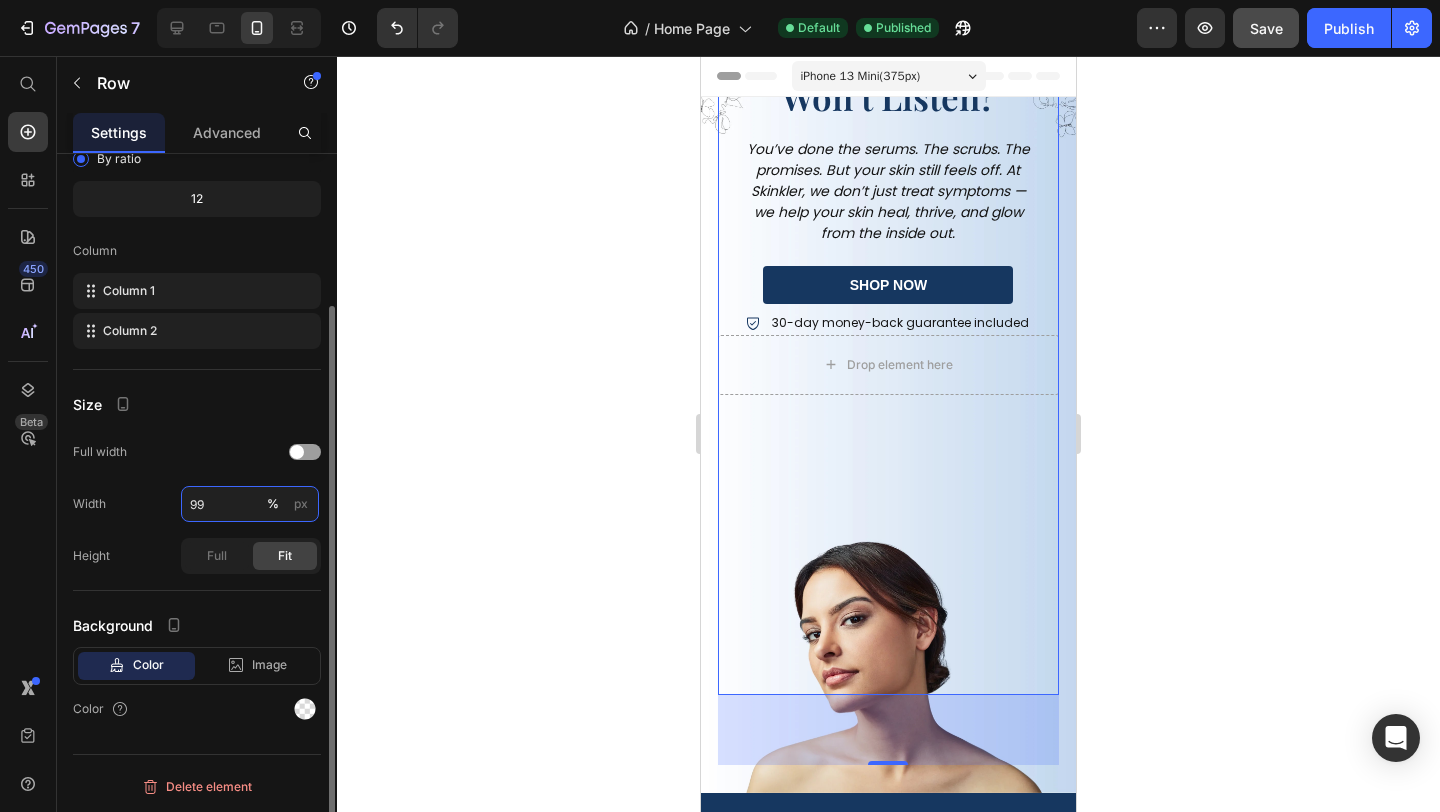 type on "100" 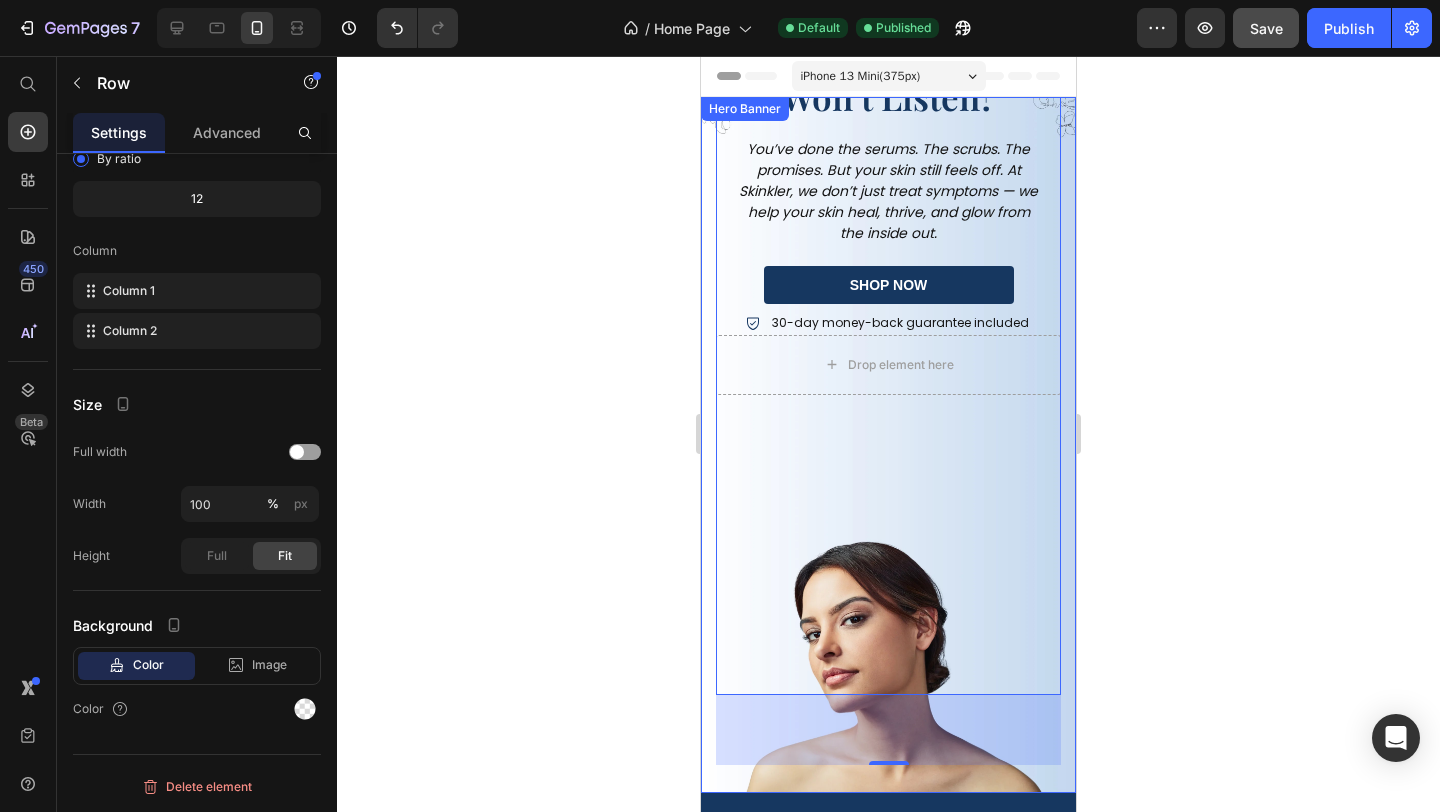 click on "Icon Icon Icon Icon
Icon Icon List Rated 4.5/5 Based on 1500+ Reviews Text Block Row Struggling With Skin That Just Won’t Listen? Heading You’ve done the serums. The scrubs. The promises. But your skin still feels off. At Skinkler, we don’t just treat symptoms — we help your skin heal, thrive, and glow from the inside out. Text Block shop now Button
30-day money-back guarantee included  Item List
Drop element here Row   70" at bounding box center [888, 360] 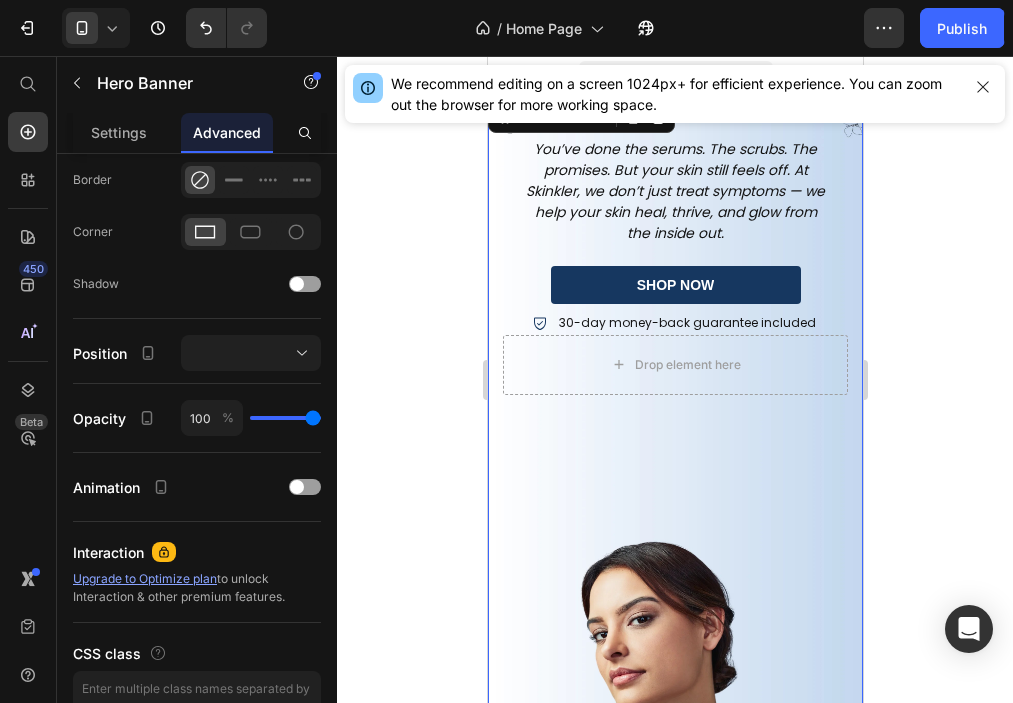 scroll, scrollTop: 553, scrollLeft: 0, axis: vertical 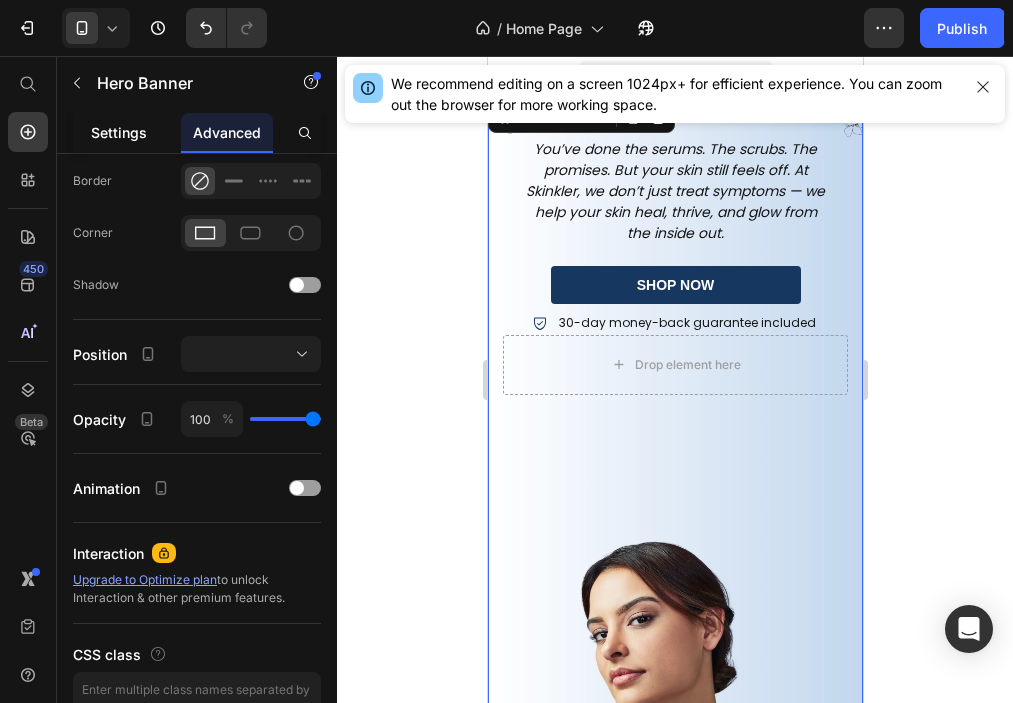 click on "Settings" at bounding box center (119, 132) 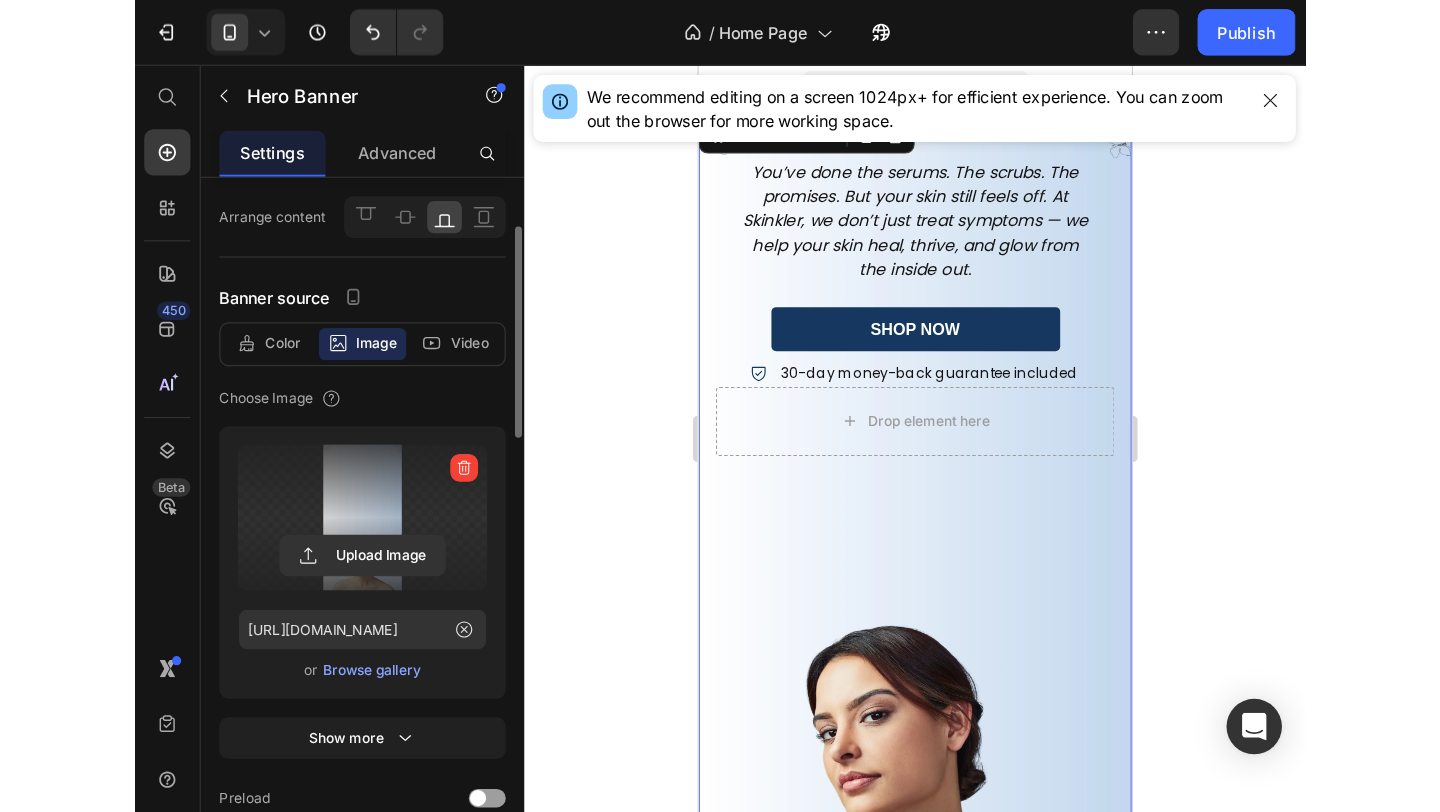 scroll, scrollTop: 149, scrollLeft: 0, axis: vertical 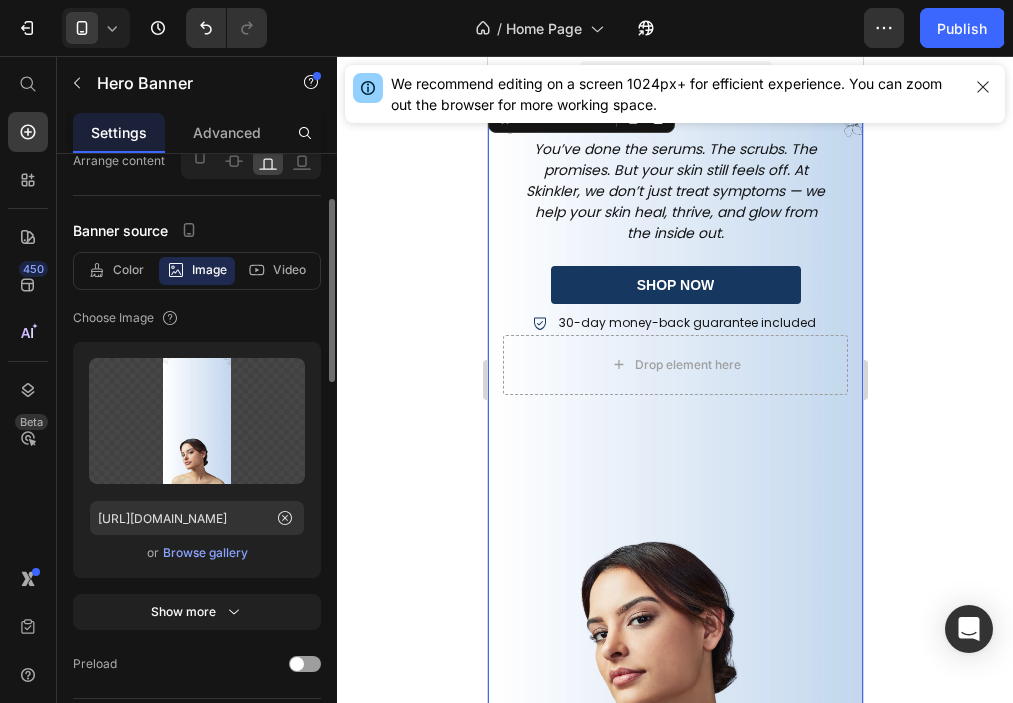 click on "Browse gallery" at bounding box center (205, 553) 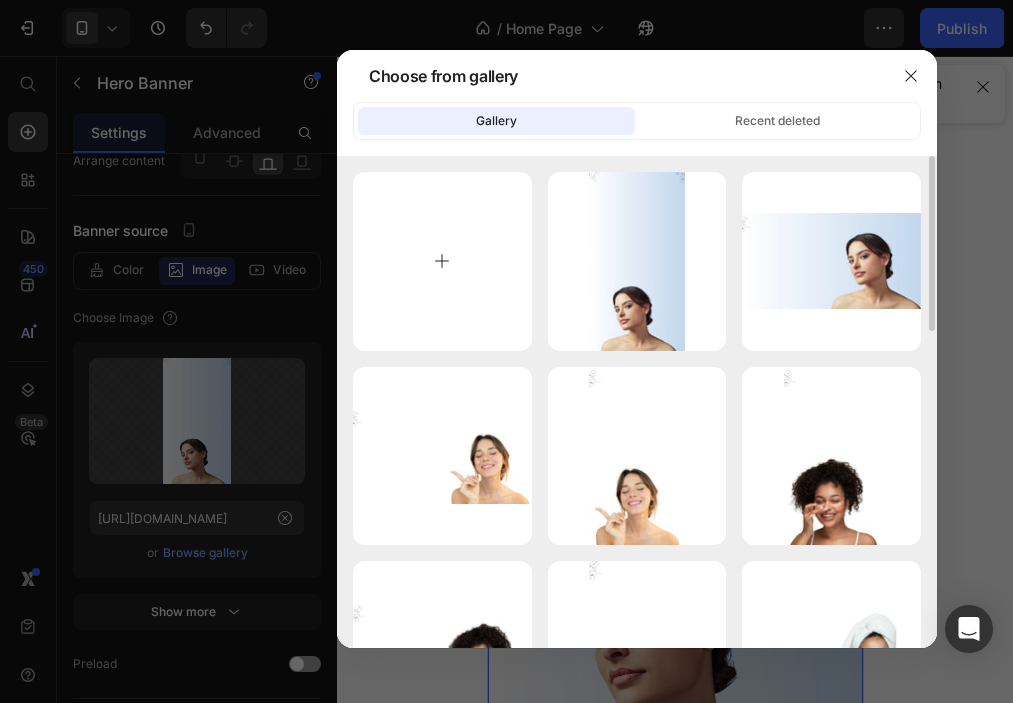 click at bounding box center [442, 261] 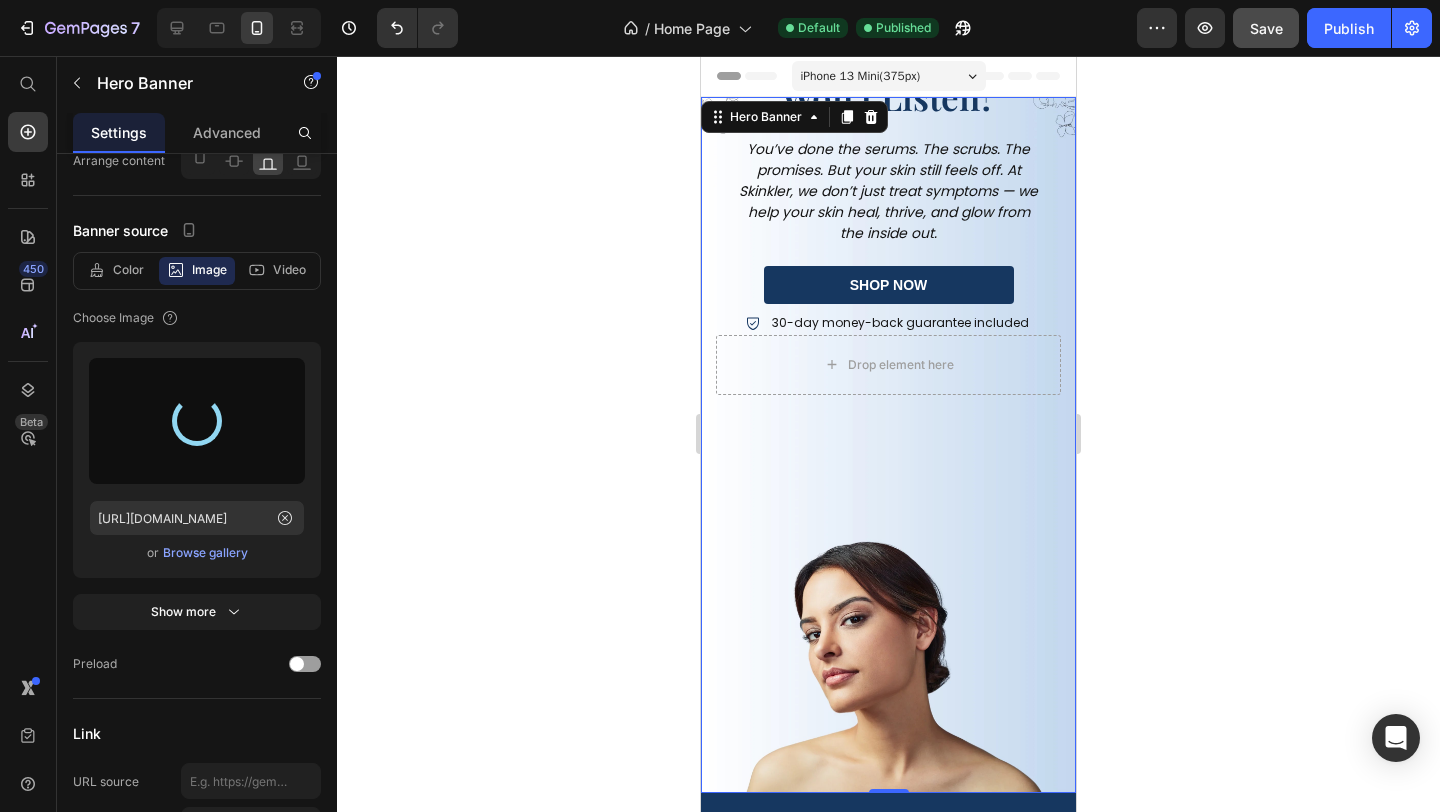 type on "[URL][DOMAIN_NAME]" 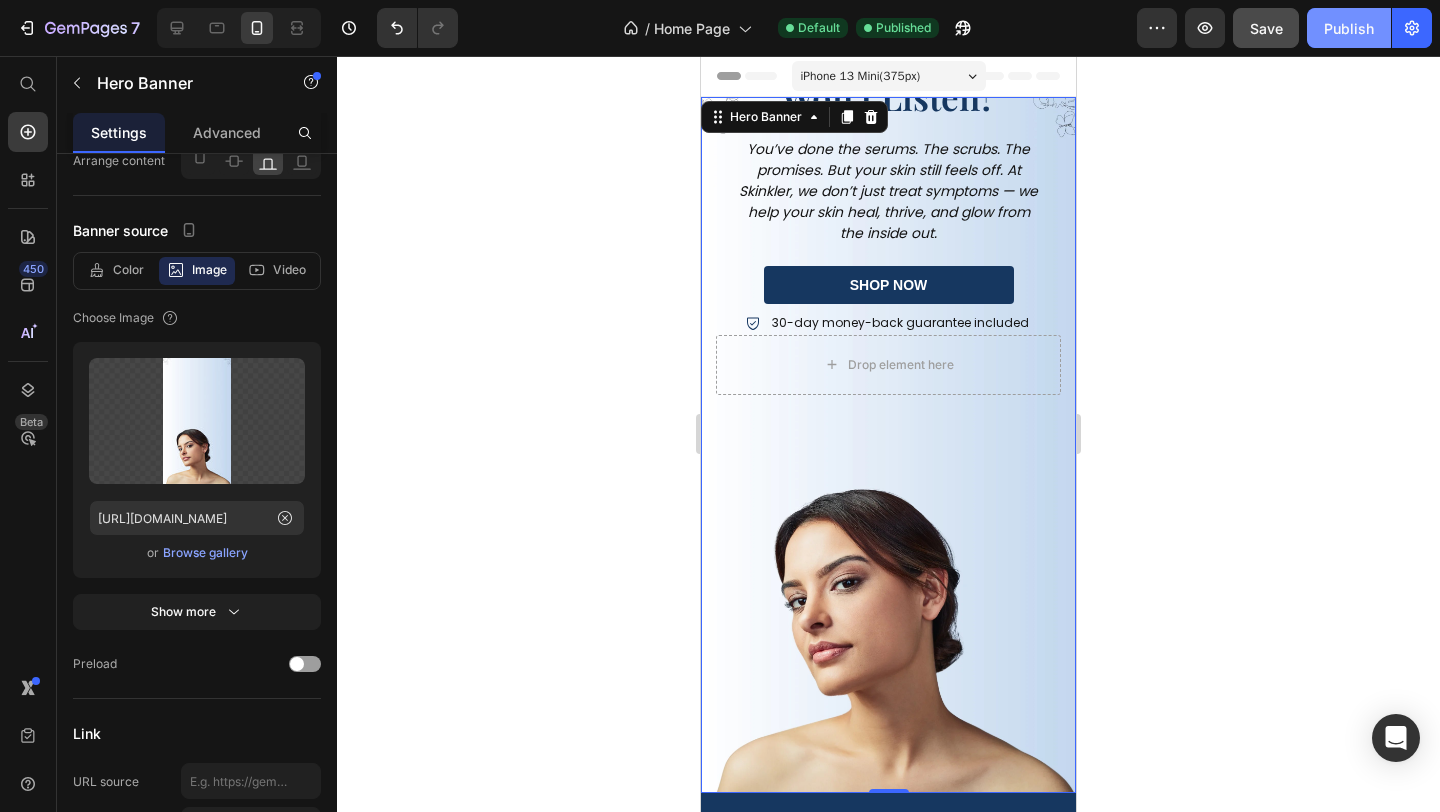 click on "Publish" at bounding box center (1349, 28) 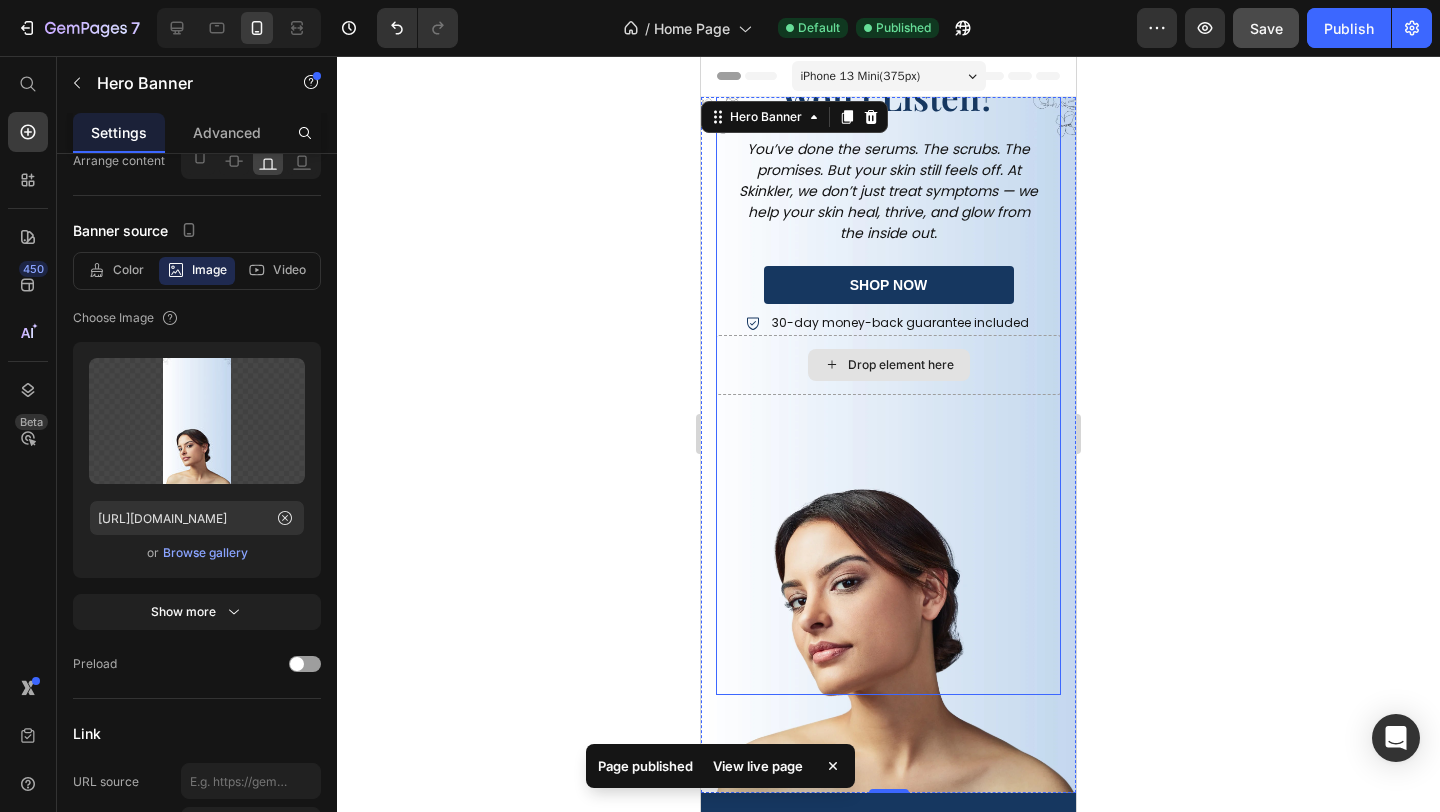 click on "Drop element here" at bounding box center (888, 365) 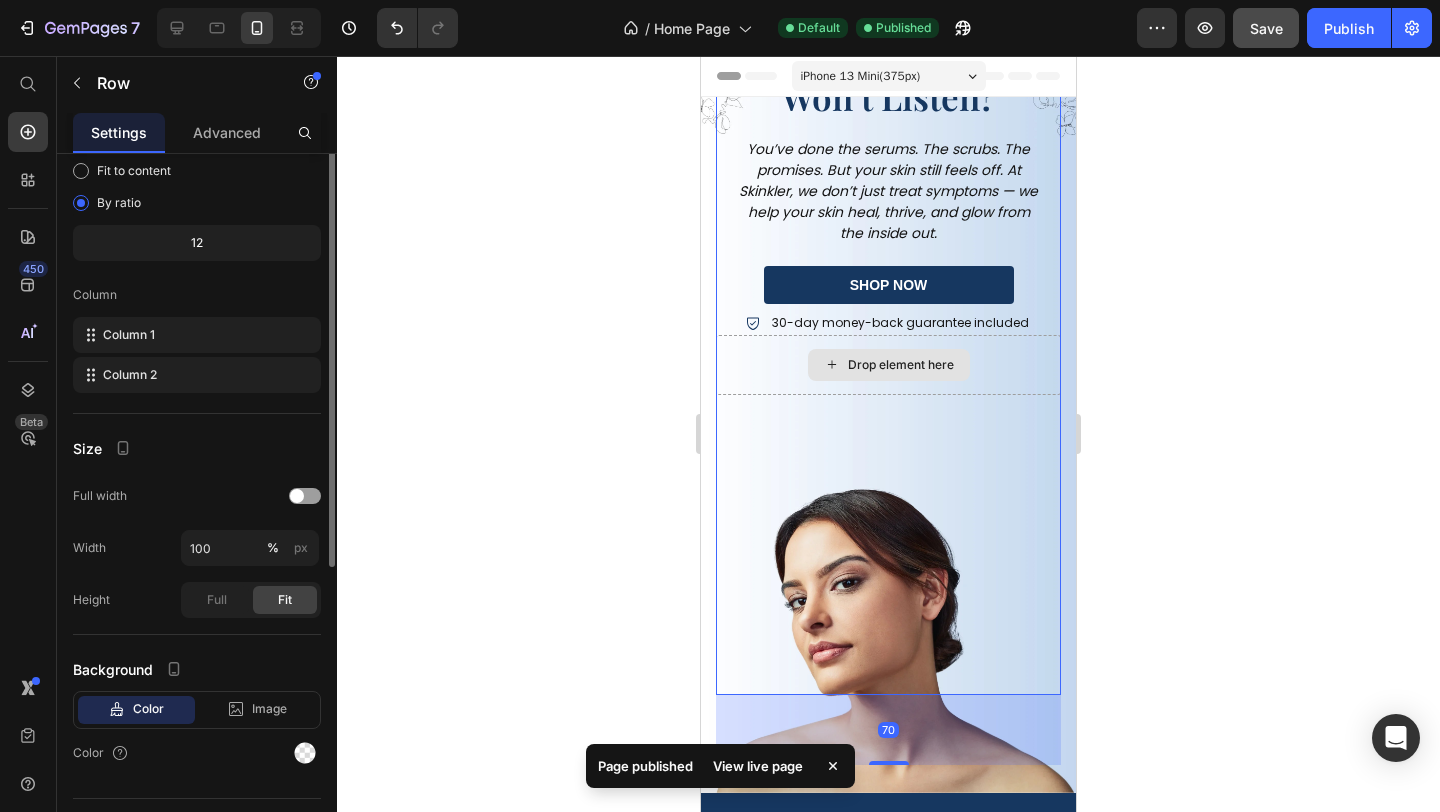 scroll, scrollTop: 0, scrollLeft: 0, axis: both 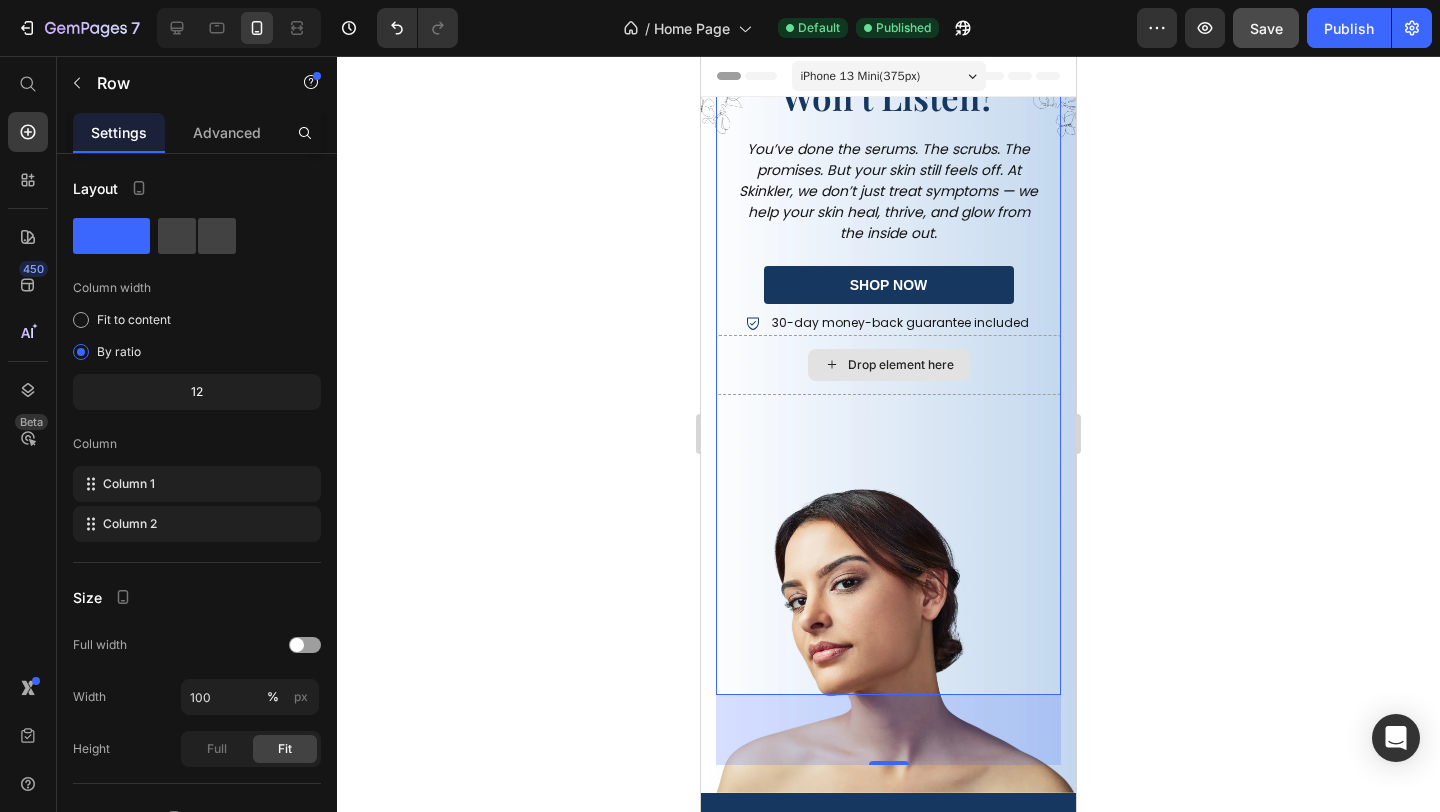 click on "Drop element here" at bounding box center [888, 365] 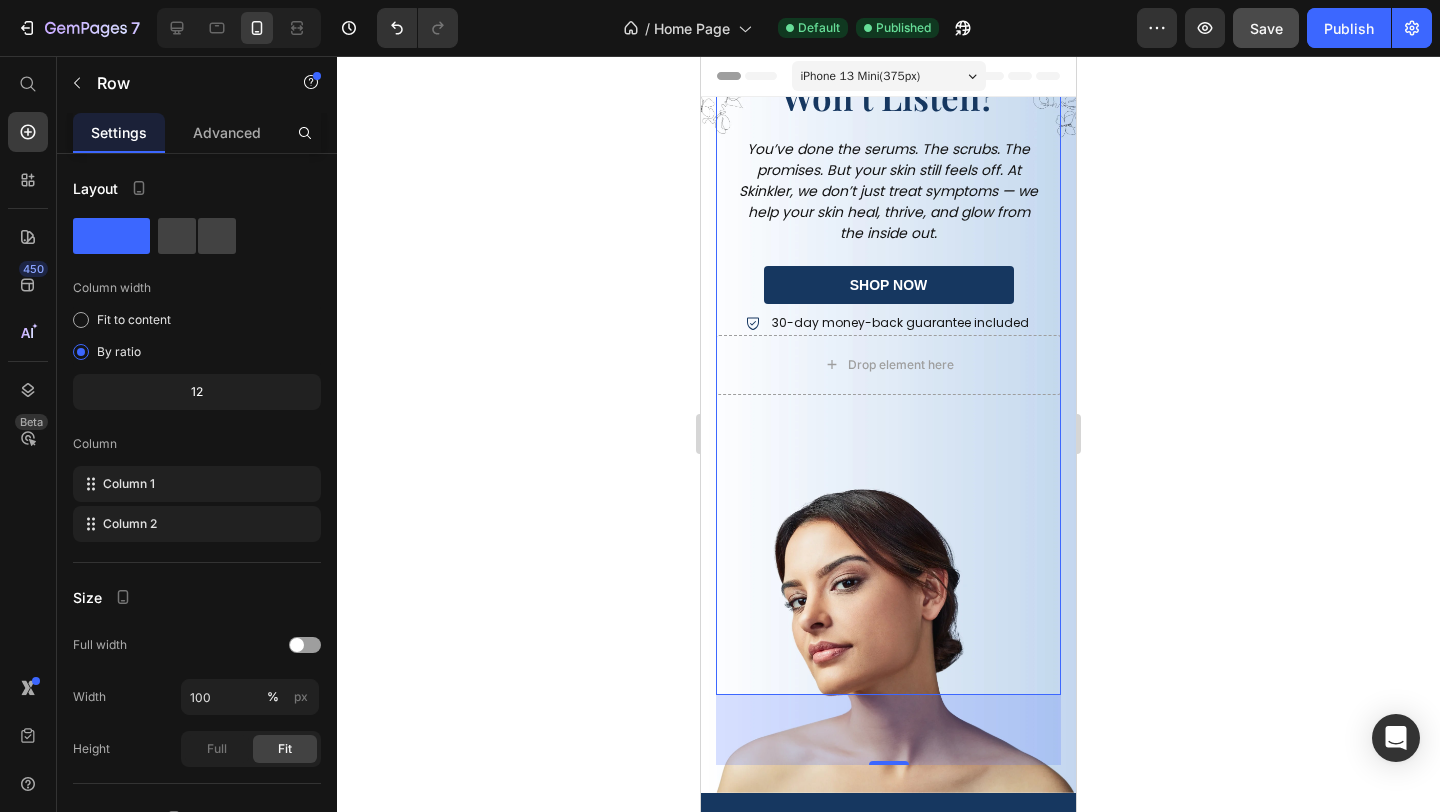 click on "Settings" 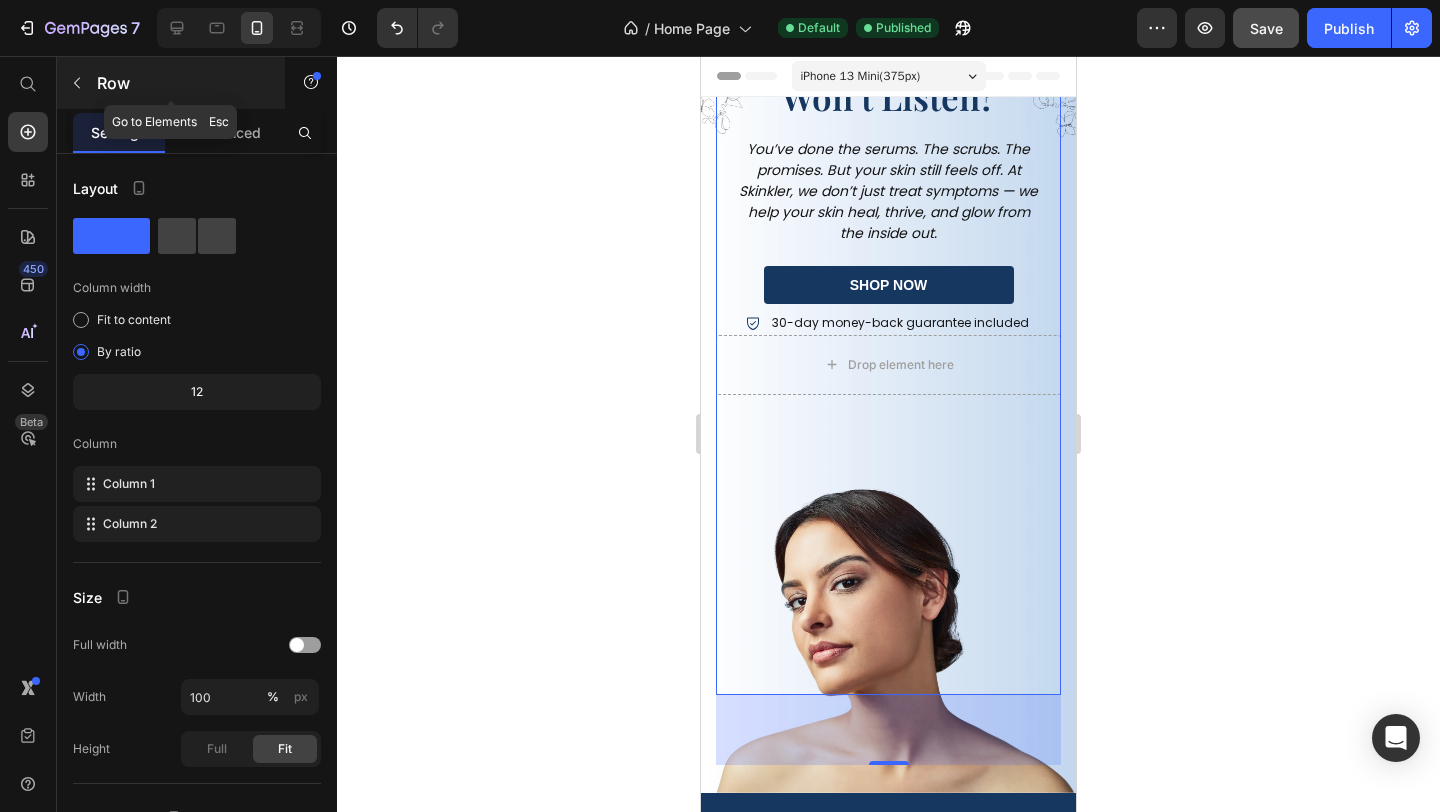 click 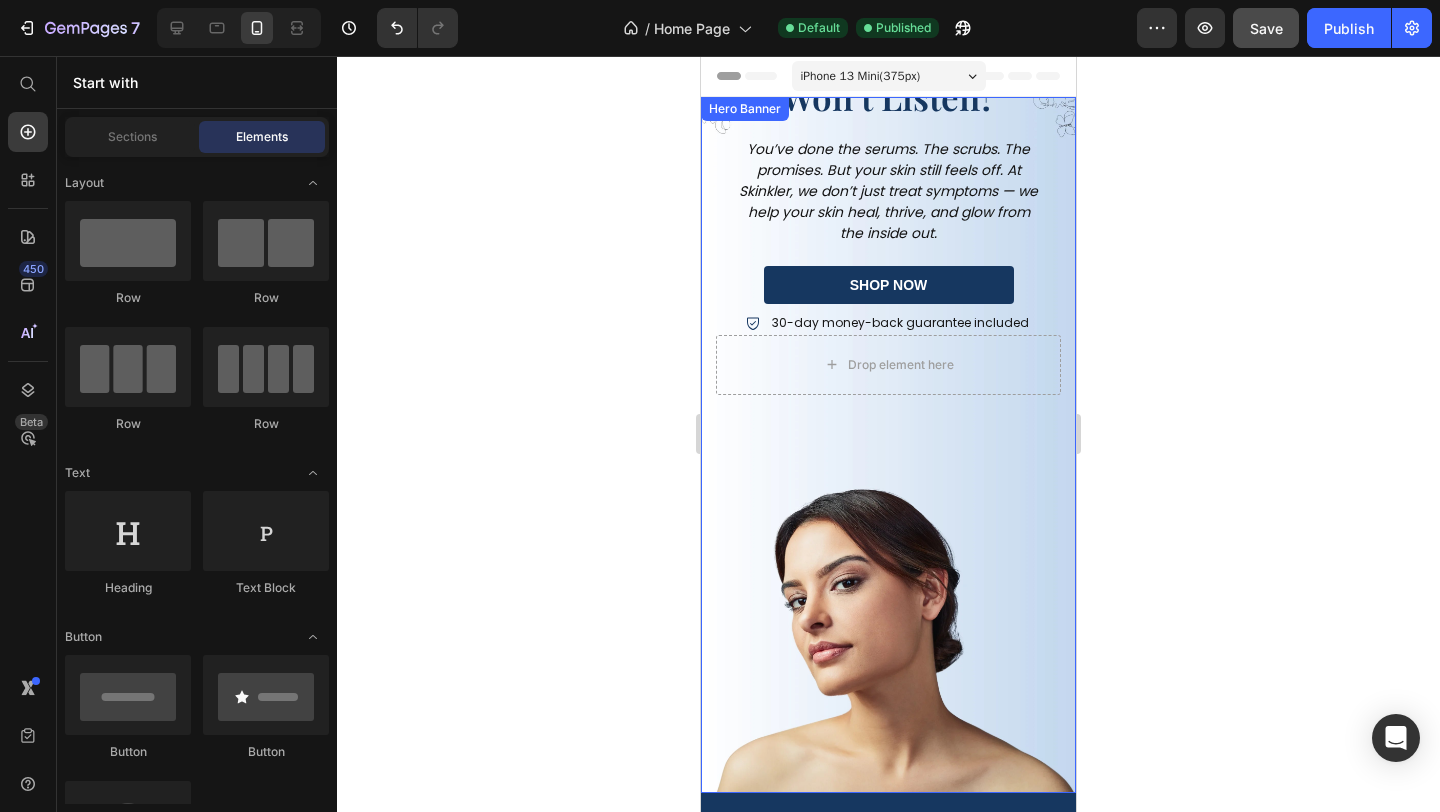 click on "Icon Icon Icon Icon
Icon Icon List Rated 4.5/5 Based on 1500+ Reviews Text Block Row Struggling With Skin That Just Won’t Listen? Heading You’ve done the serums. The scrubs. The promises. But your skin still feels off. At Skinkler, we don’t just treat symptoms — we help your skin heal, thrive, and glow from the inside out. Text Block shop now Button
30-day money-back guarantee included  Item List
Drop element here Row" at bounding box center (888, 360) 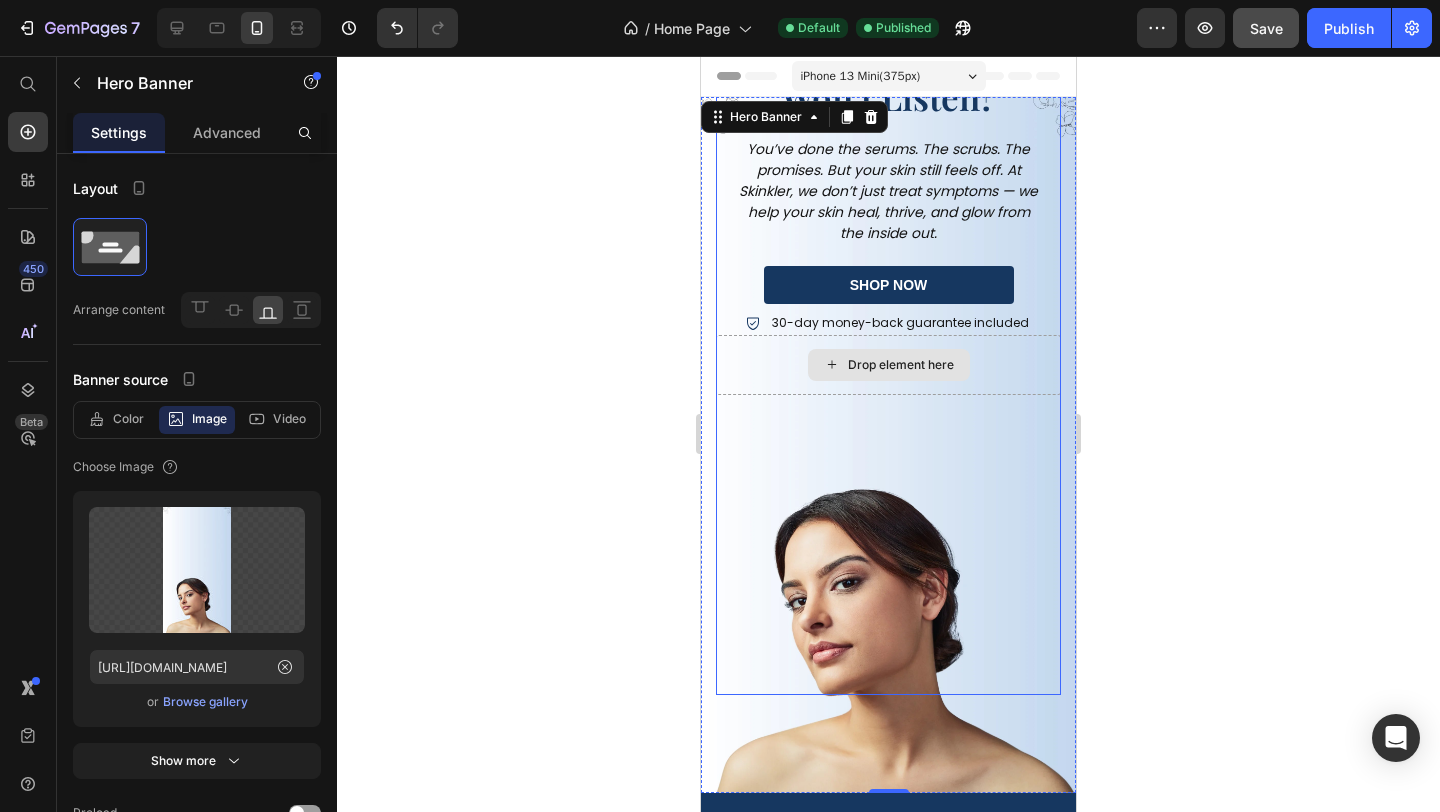 click on "Drop element here" at bounding box center (888, 365) 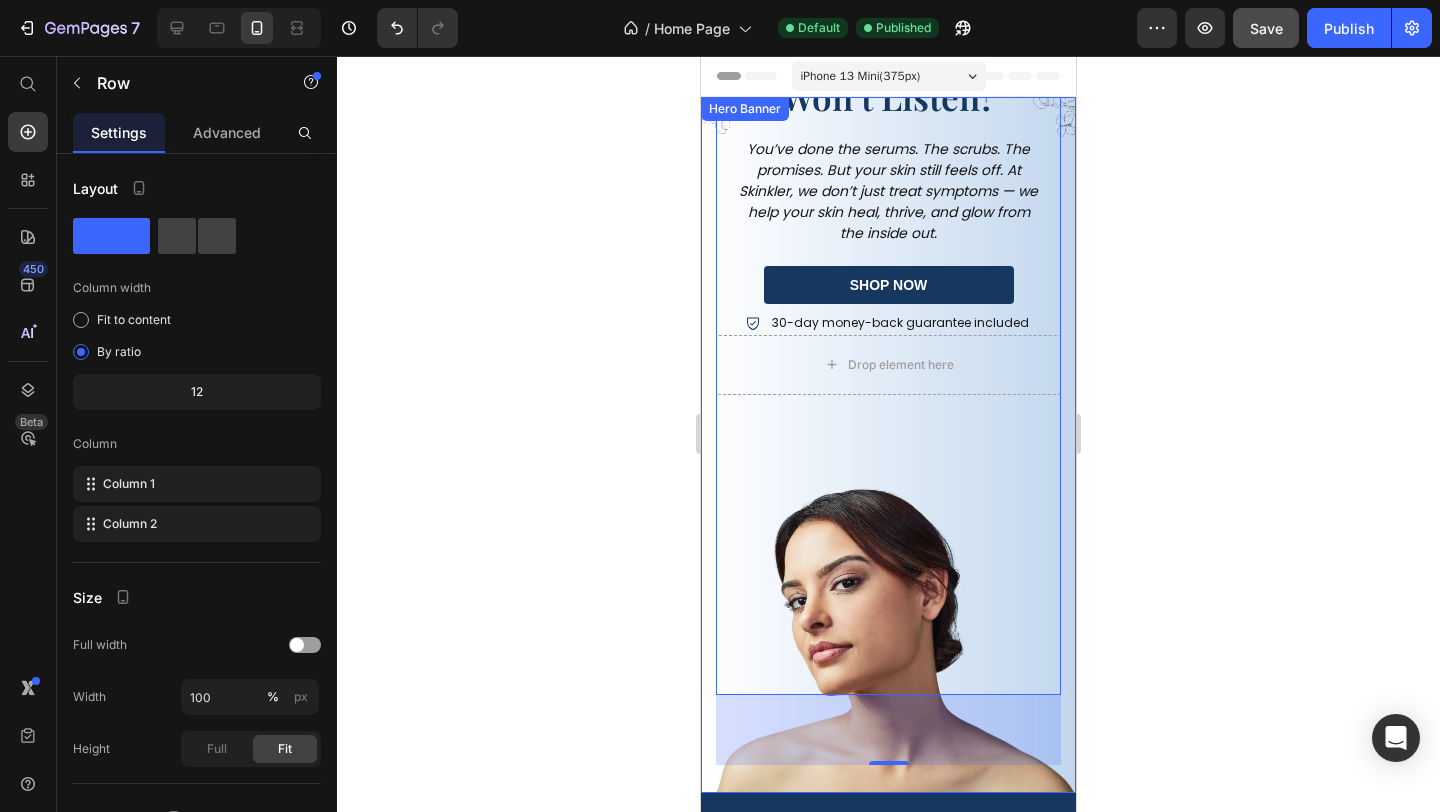 click on "Icon Icon Icon Icon
Icon Icon List Rated 4.5/5 Based on 1500+ Reviews Text Block Row Struggling With Skin That Just Won’t Listen? Heading You’ve done the serums. The scrubs. The promises. But your skin still feels off. At Skinkler, we don’t just treat symptoms — we help your skin heal, thrive, and glow from the inside out. Text Block shop now Button
30-day money-back guarantee included  Item List
Drop element here Row   70" at bounding box center (888, 360) 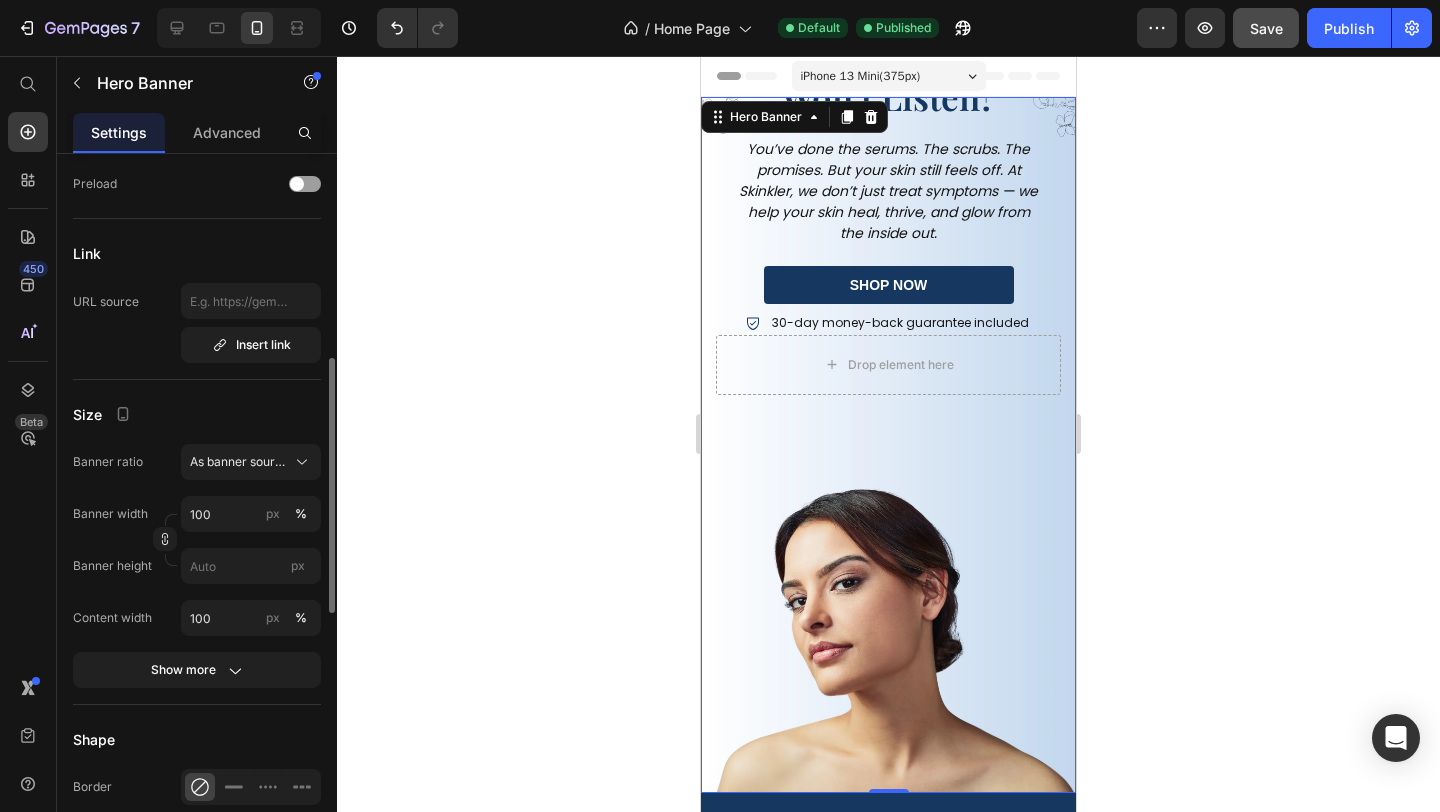 scroll, scrollTop: 641, scrollLeft: 0, axis: vertical 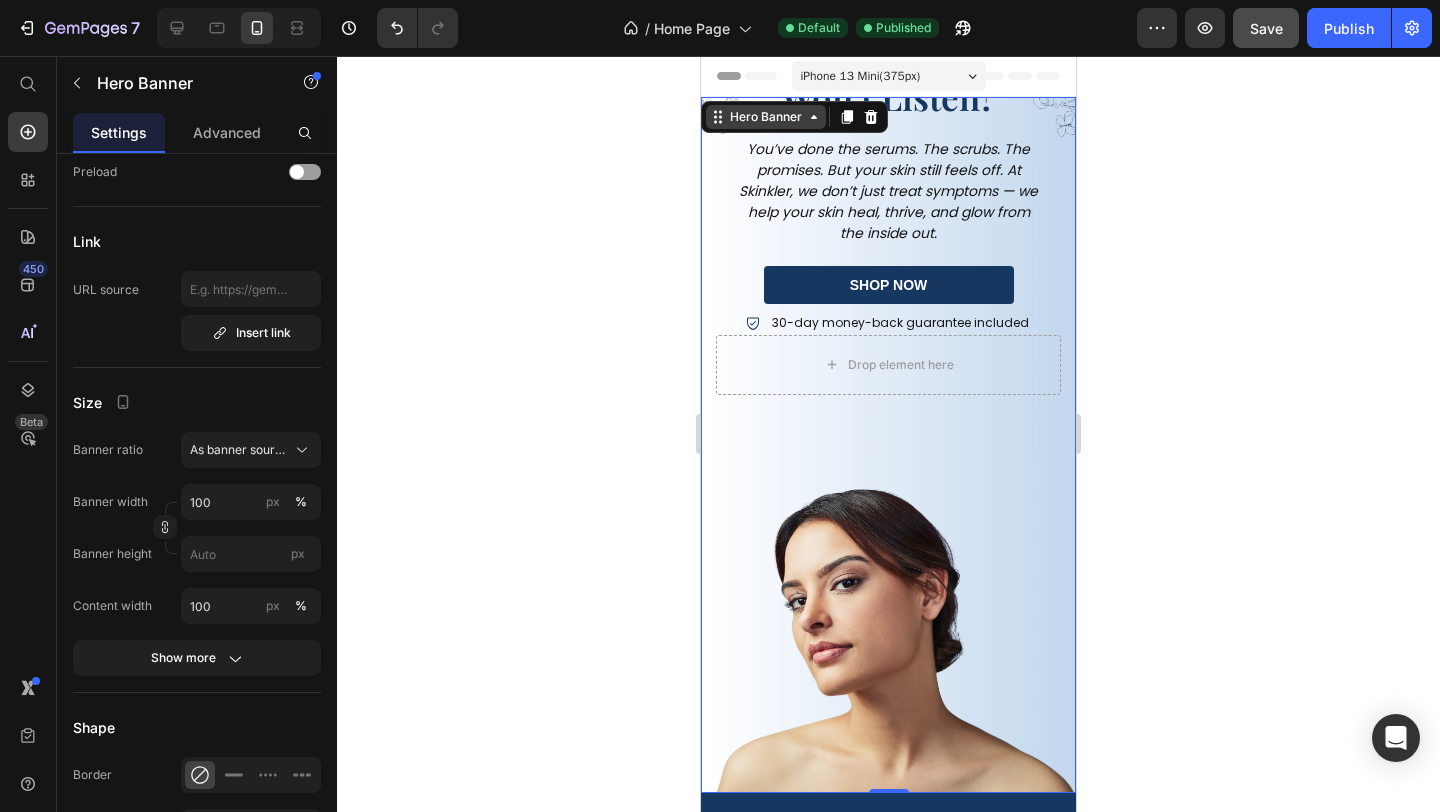click 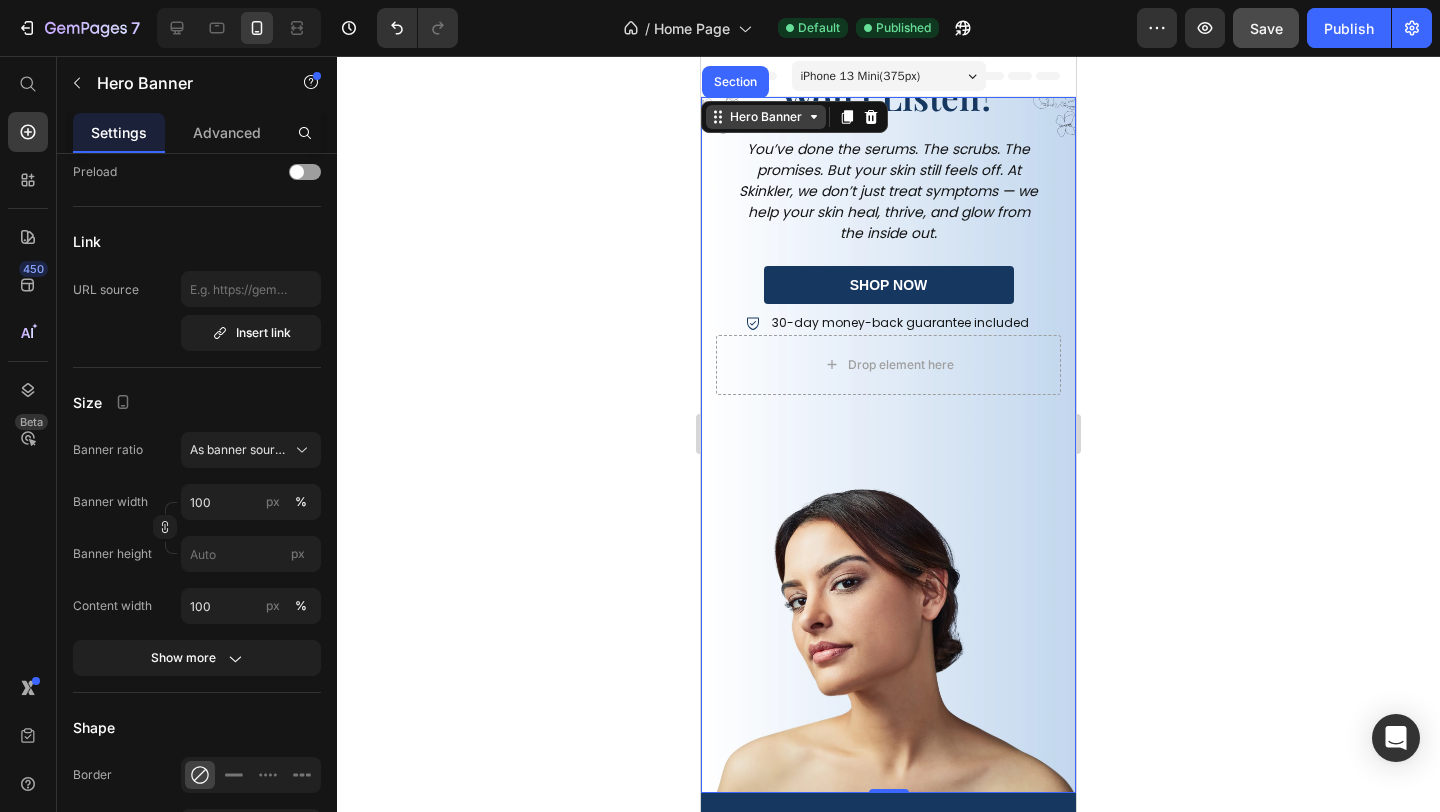 click 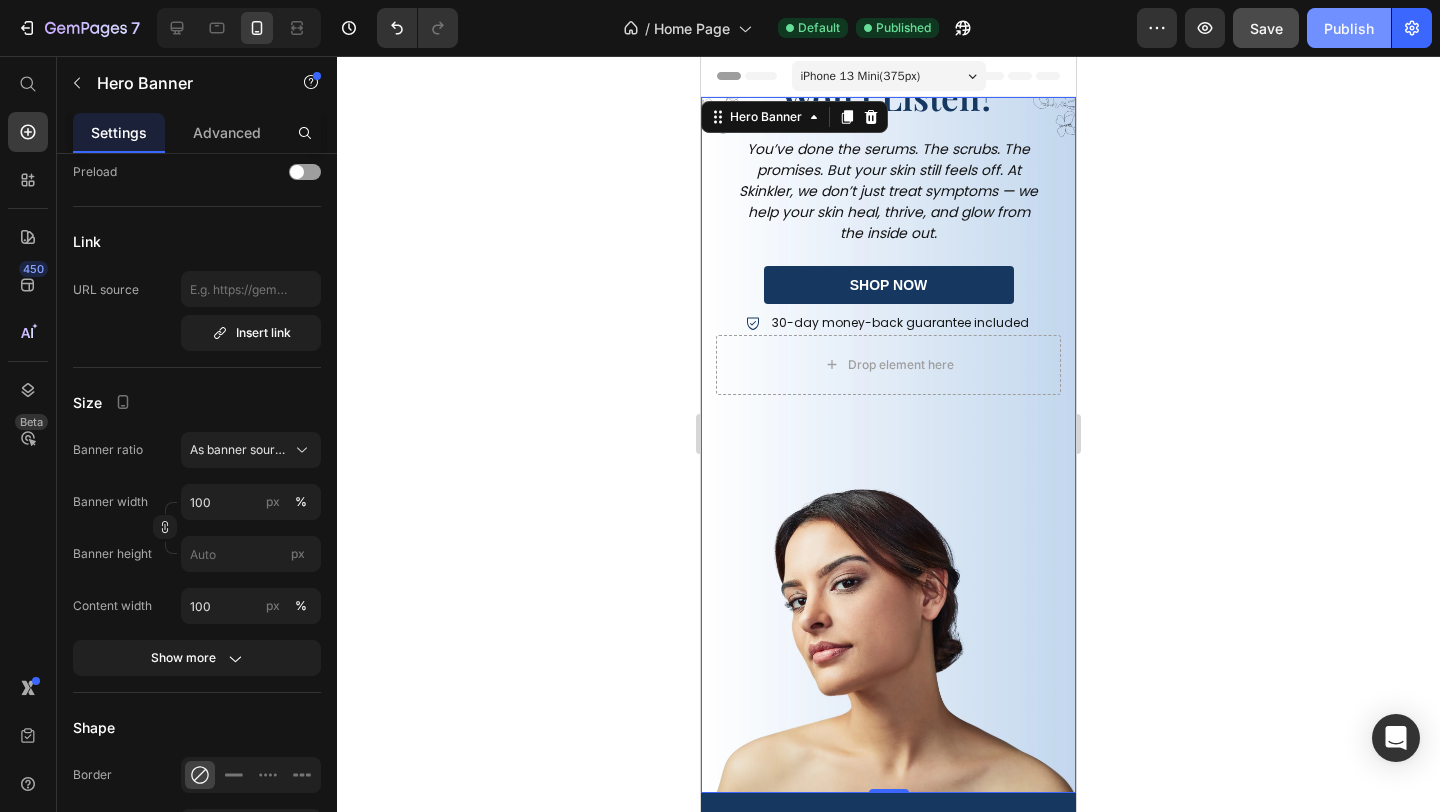 click on "Publish" at bounding box center (1349, 28) 